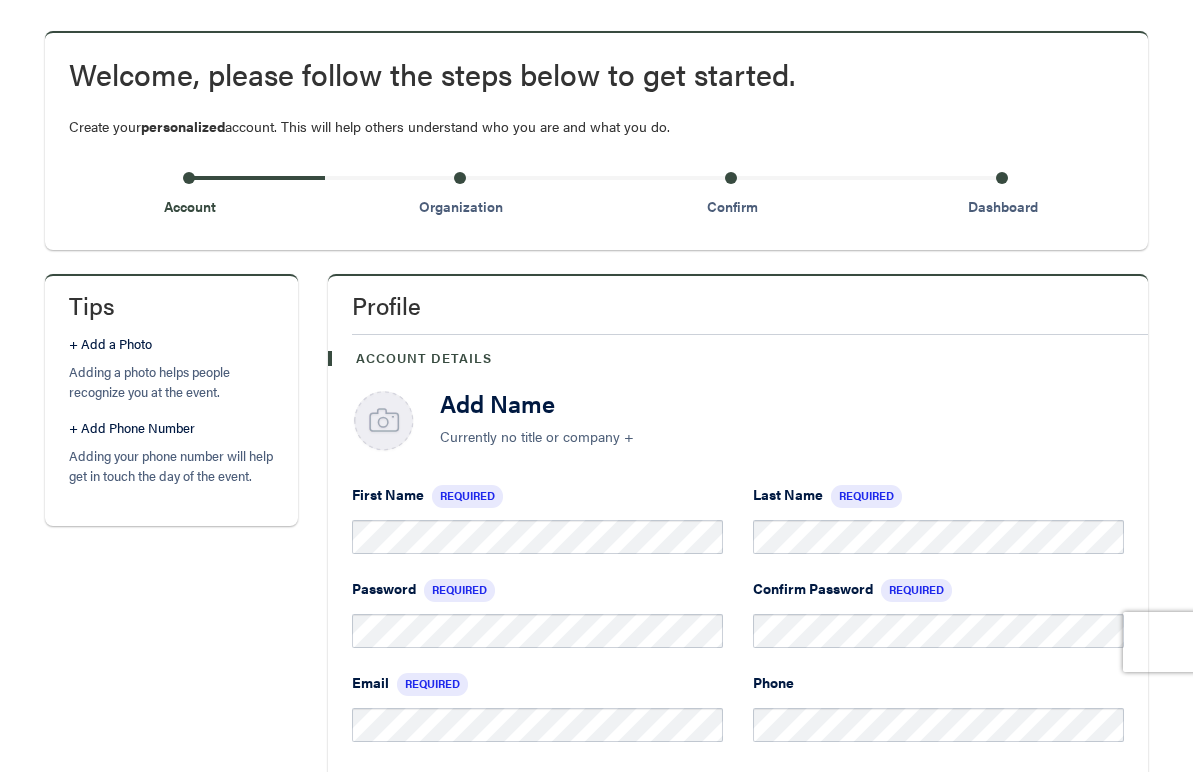 scroll, scrollTop: 225, scrollLeft: 0, axis: vertical 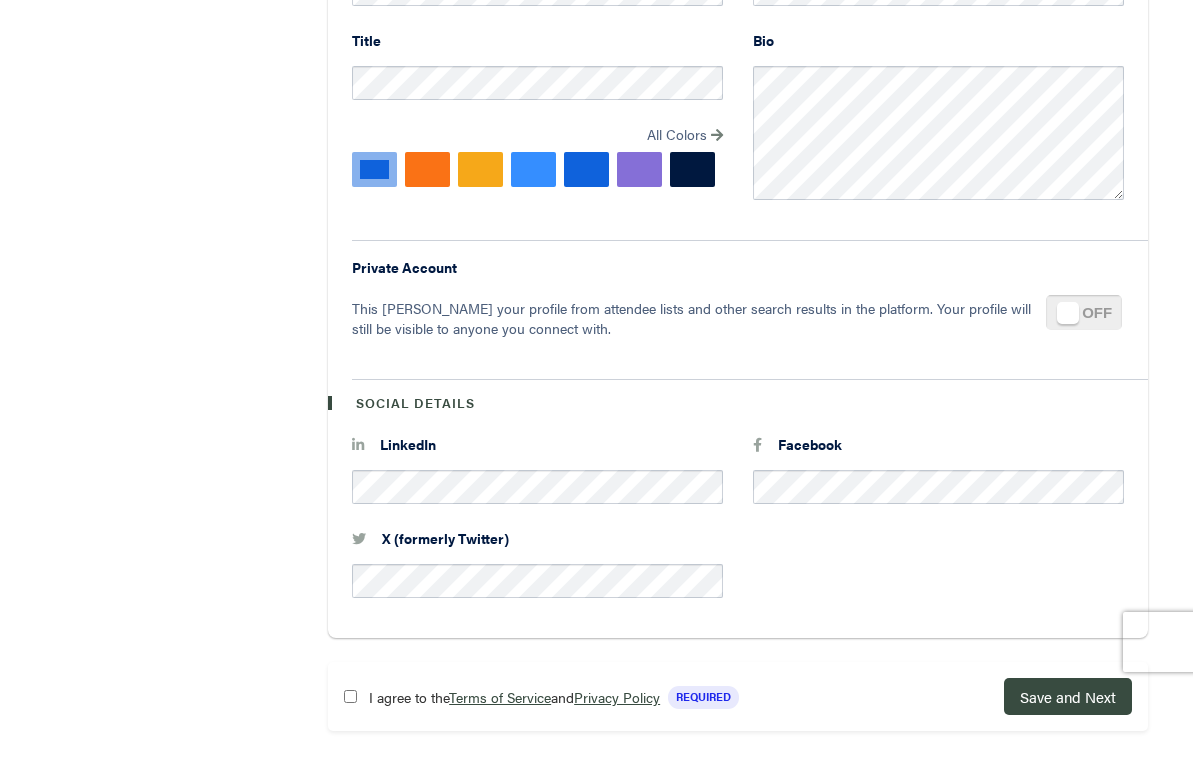 click on "I agree to the  Terms of Service  and  Privacy Policy" at bounding box center [502, 696] 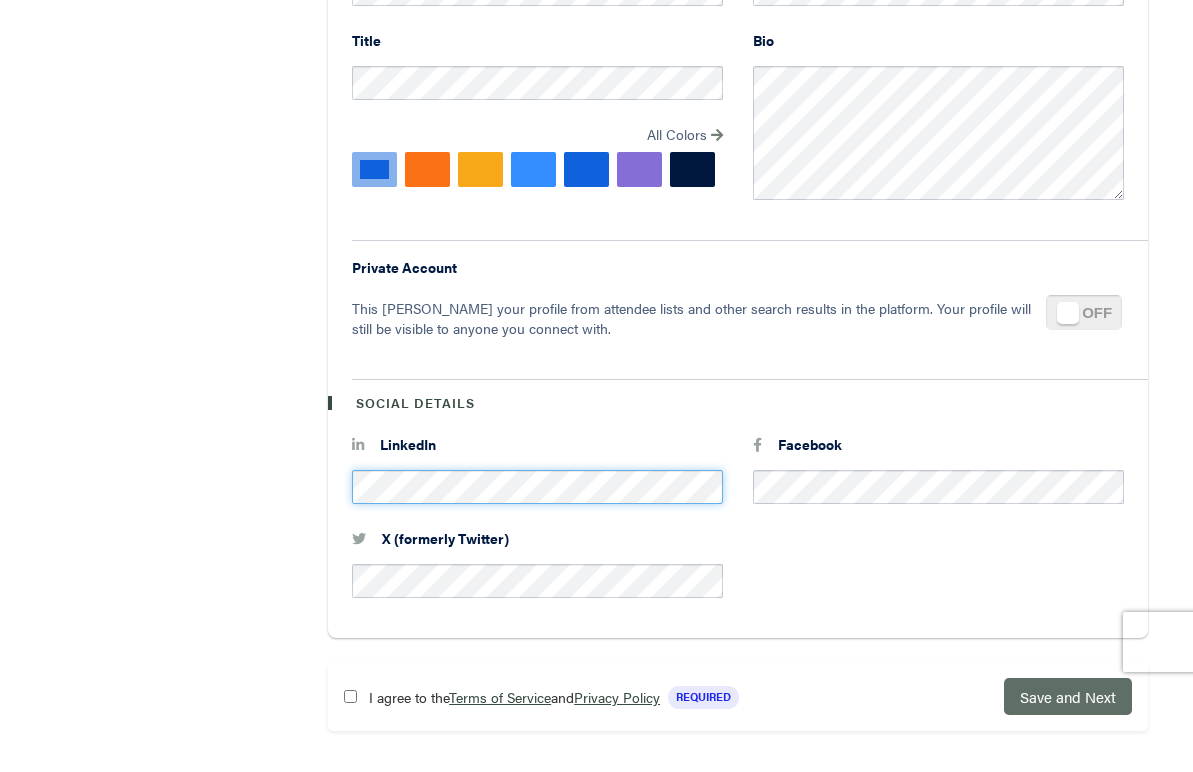 scroll, scrollTop: 909, scrollLeft: 0, axis: vertical 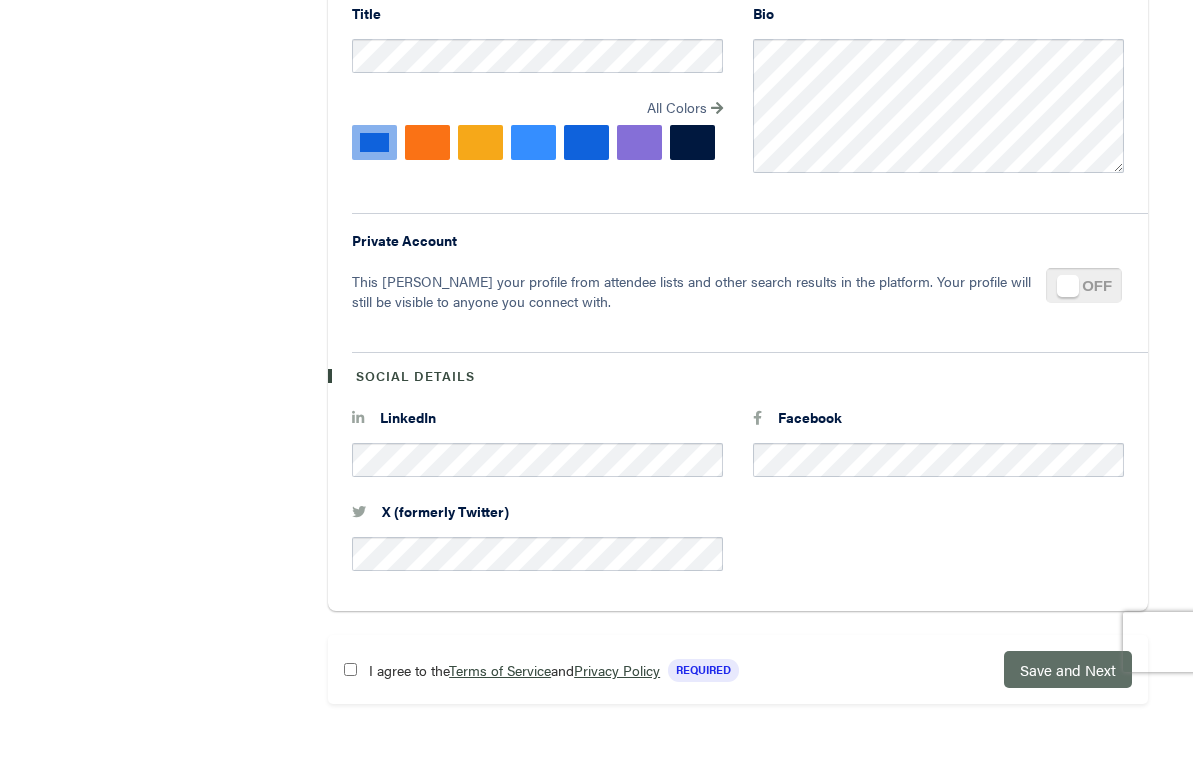 click on "Save and Next" at bounding box center [1068, 669] 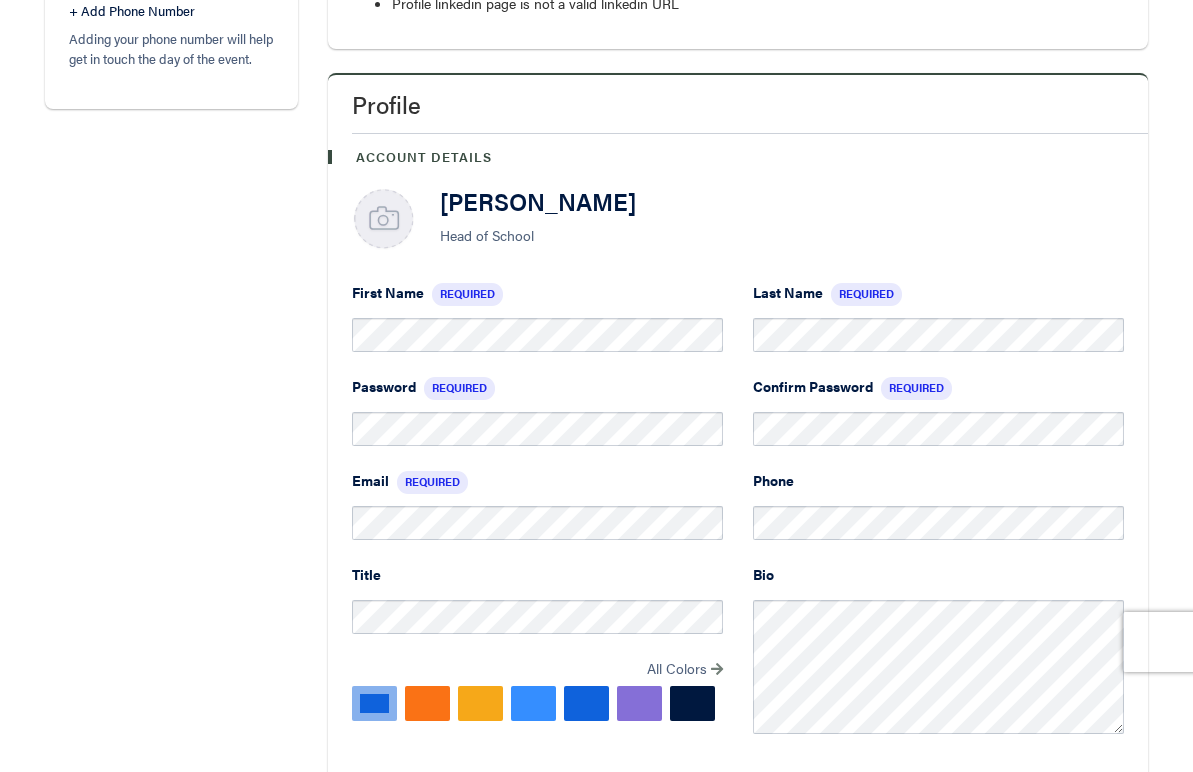 scroll, scrollTop: 1125, scrollLeft: 0, axis: vertical 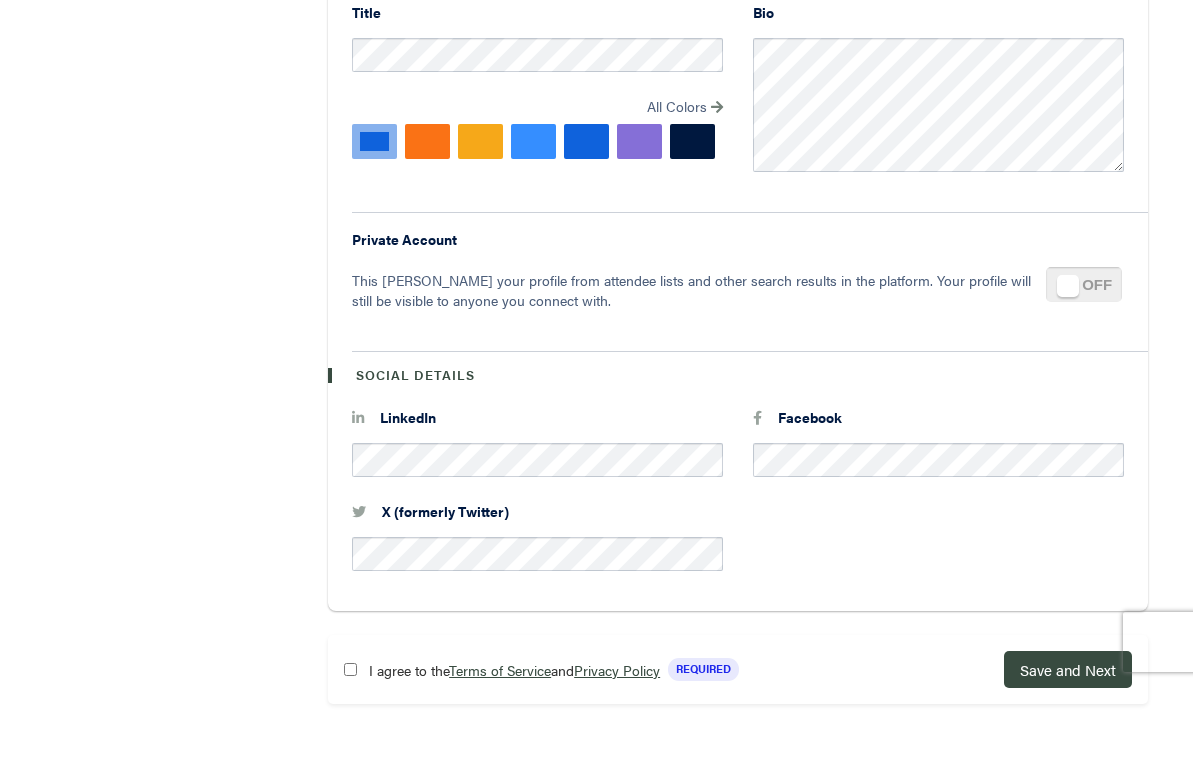 click on "X (formerly Twitter)" at bounding box center [738, 548] 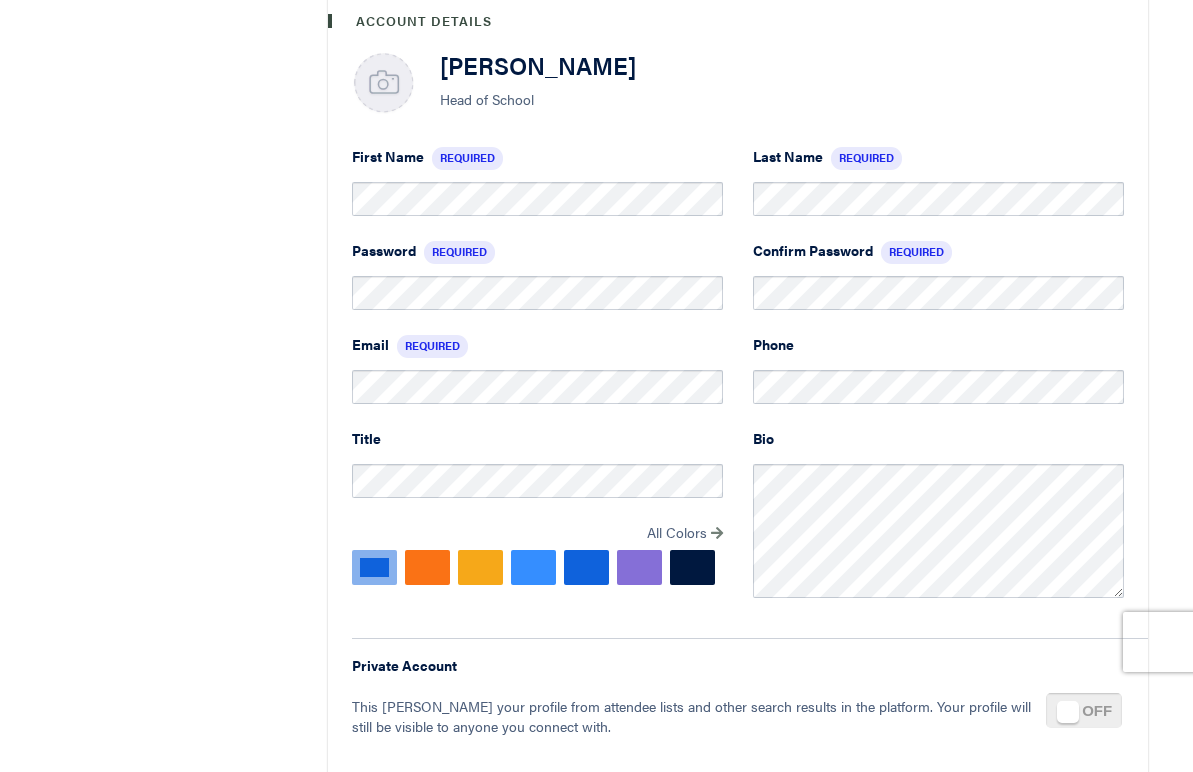 scroll, scrollTop: 1125, scrollLeft: 0, axis: vertical 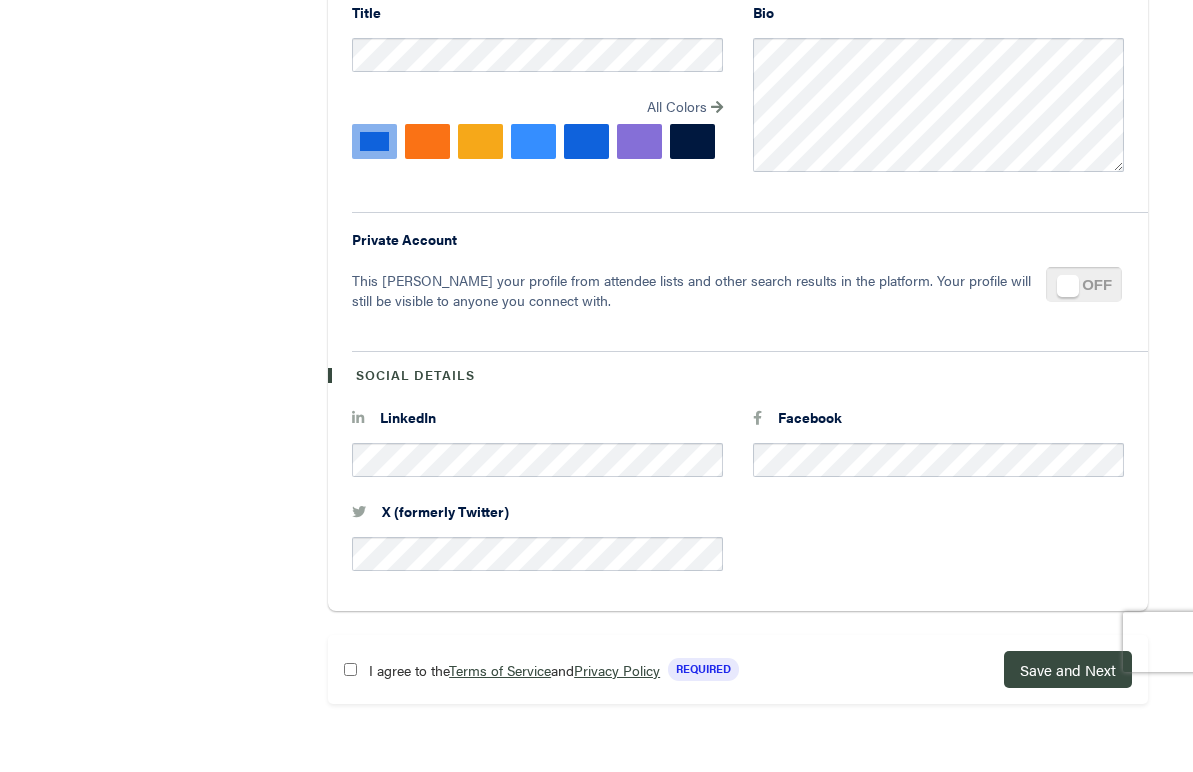 click on "I agree to the  Terms of Service  and  Privacy Policy
Required
Save and Next
Save and Next" at bounding box center [738, 669] 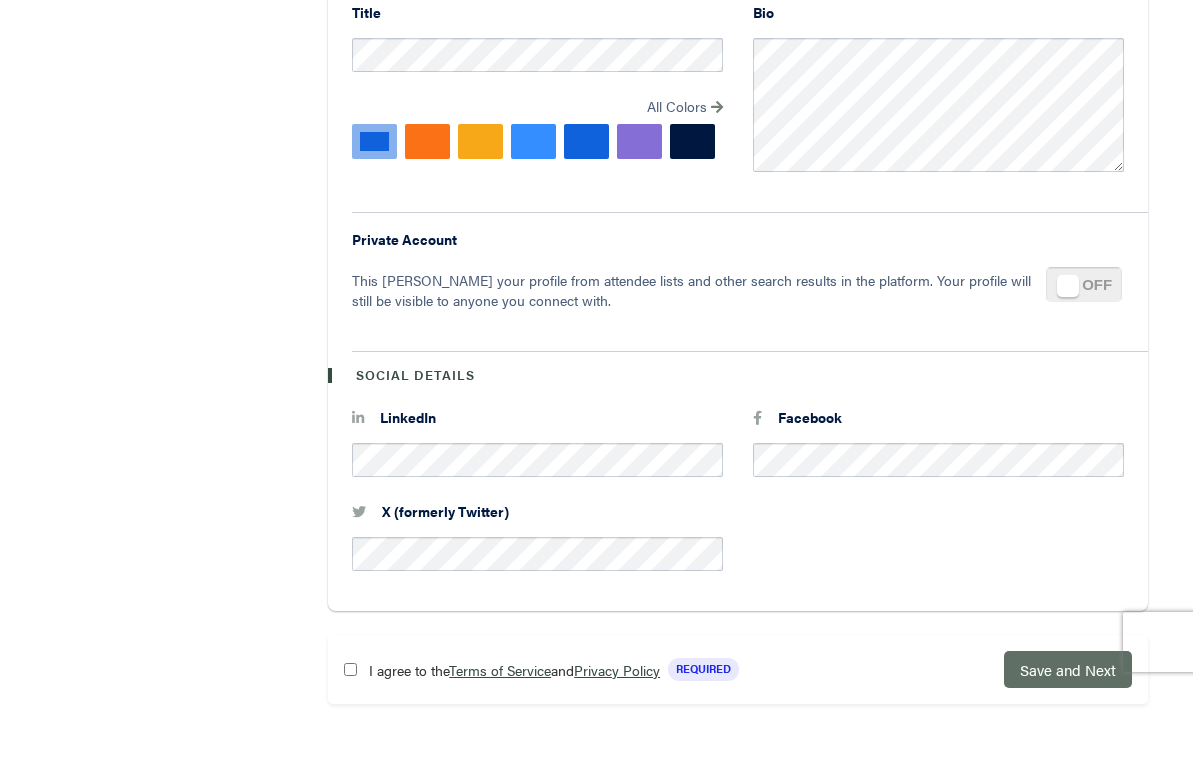 click on "Save and Next" at bounding box center [1068, 669] 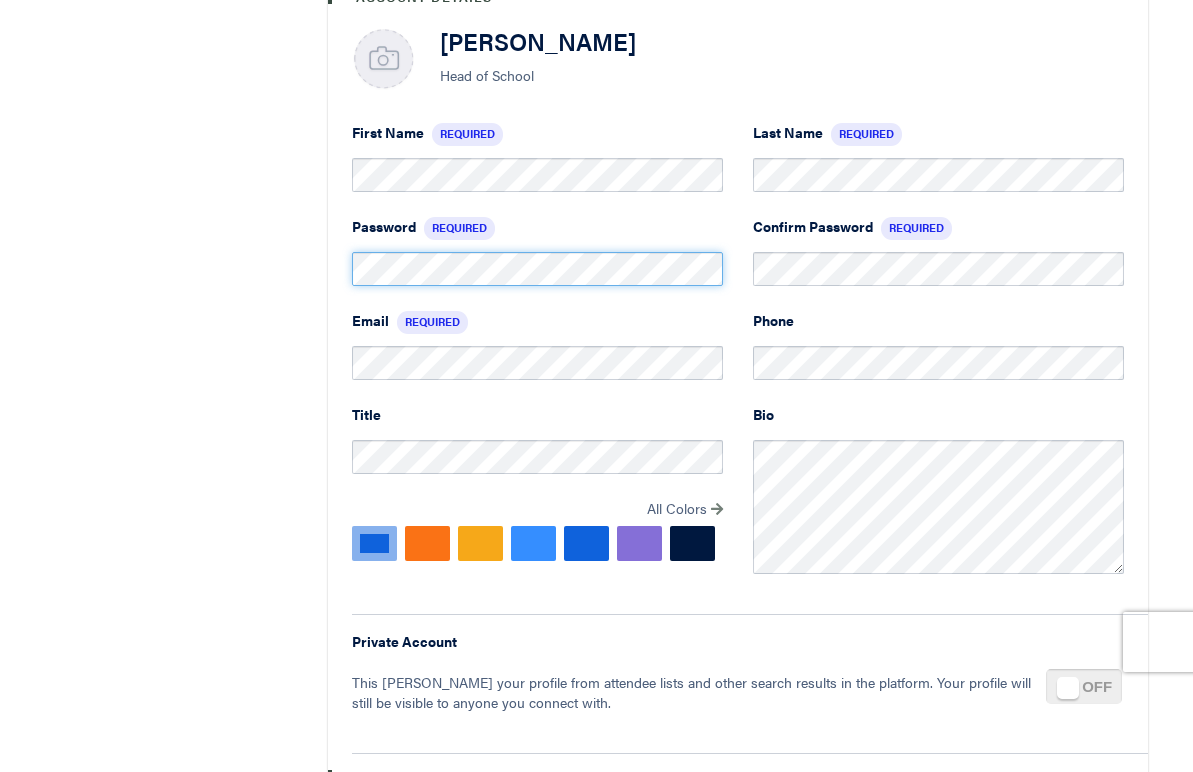 scroll, scrollTop: 696, scrollLeft: 0, axis: vertical 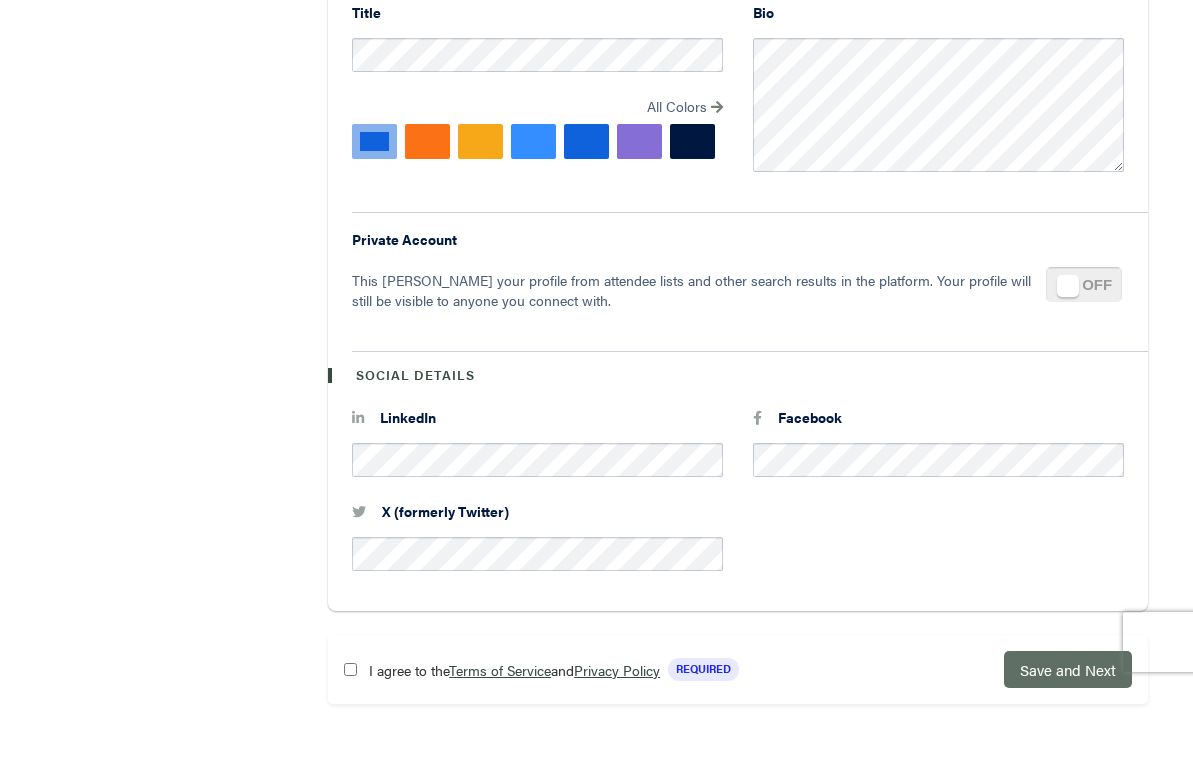 click on "Save and Next" at bounding box center [1068, 669] 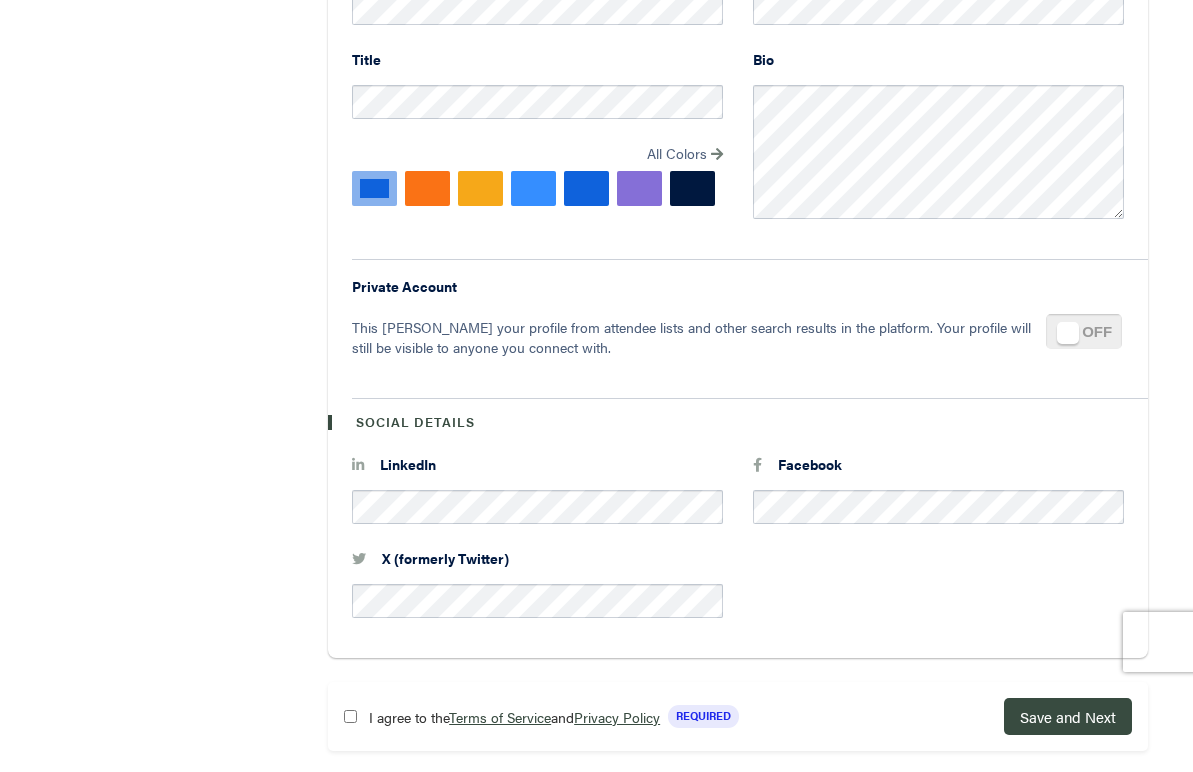 scroll, scrollTop: 1125, scrollLeft: 0, axis: vertical 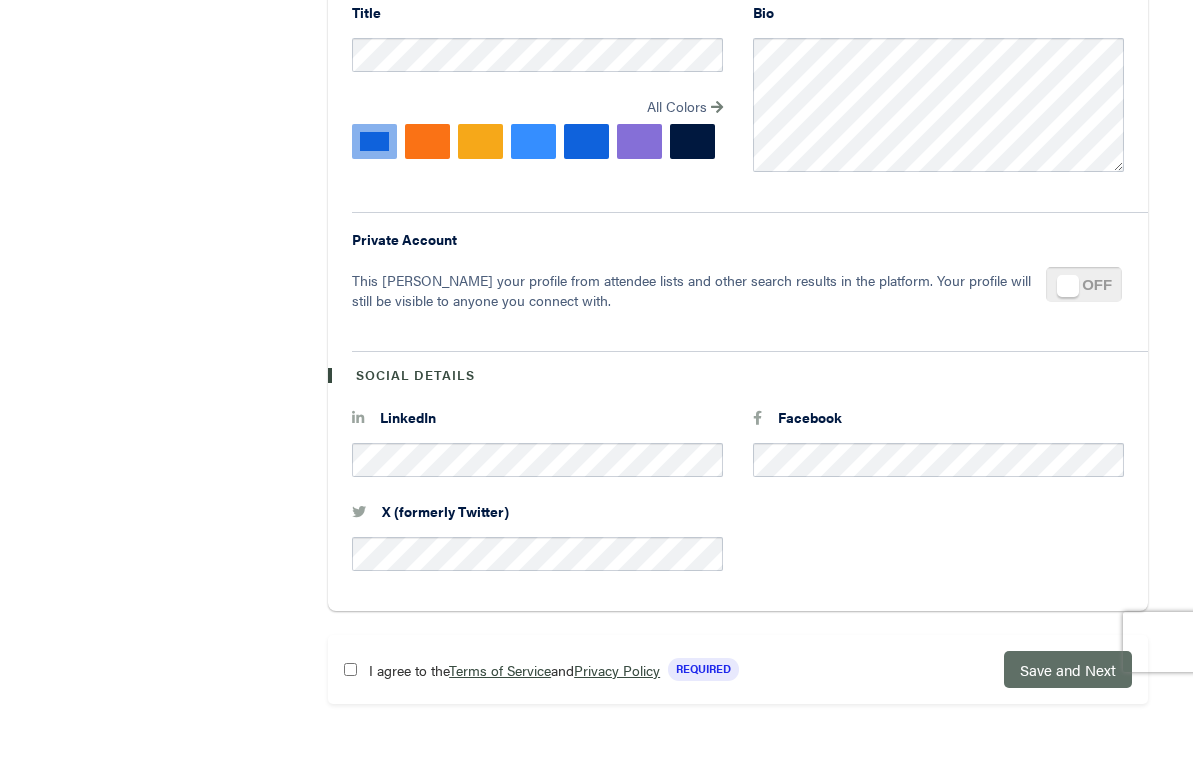 click on "Save and Next" at bounding box center [1068, 669] 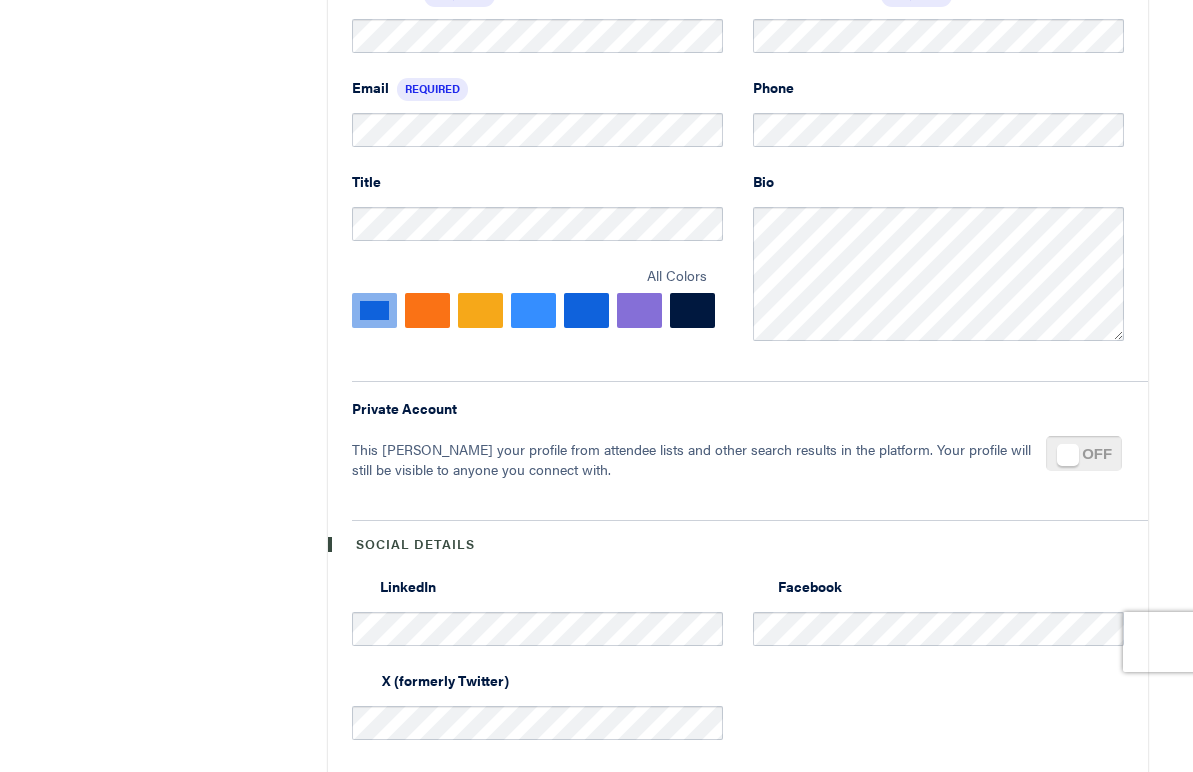 scroll, scrollTop: 1125, scrollLeft: 0, axis: vertical 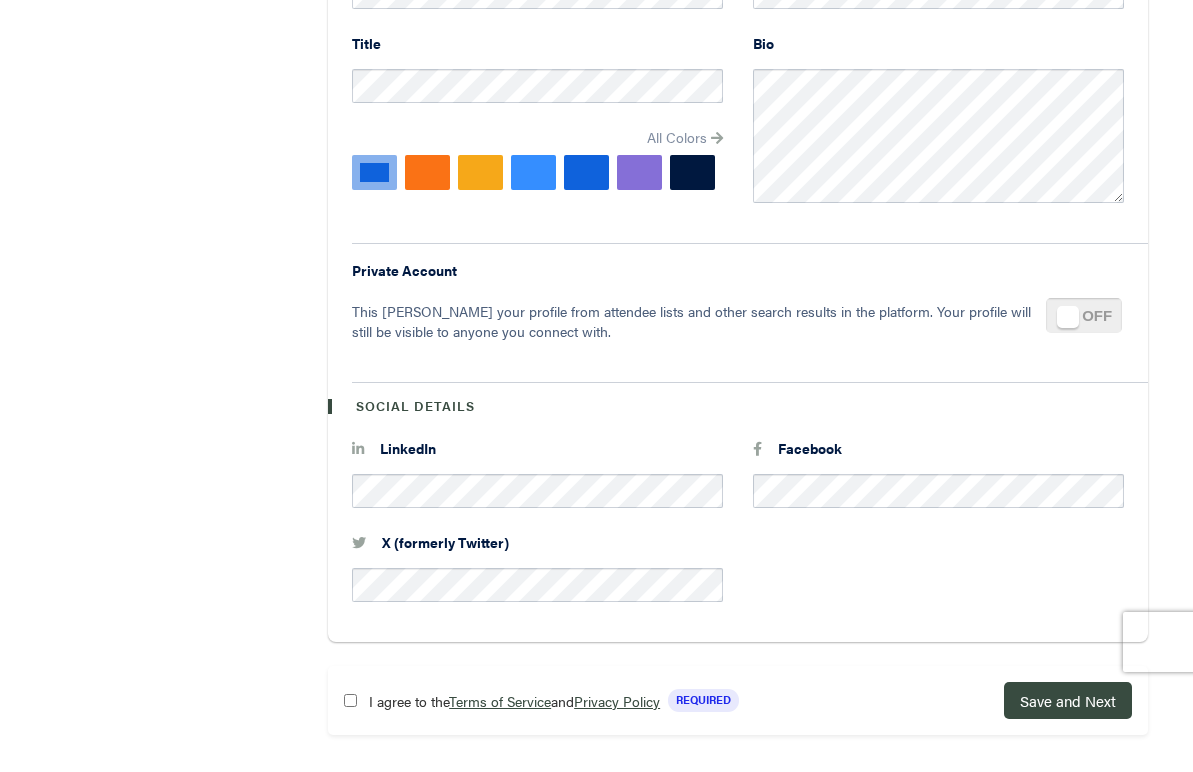 click on "All Colors" at bounding box center (677, 137) 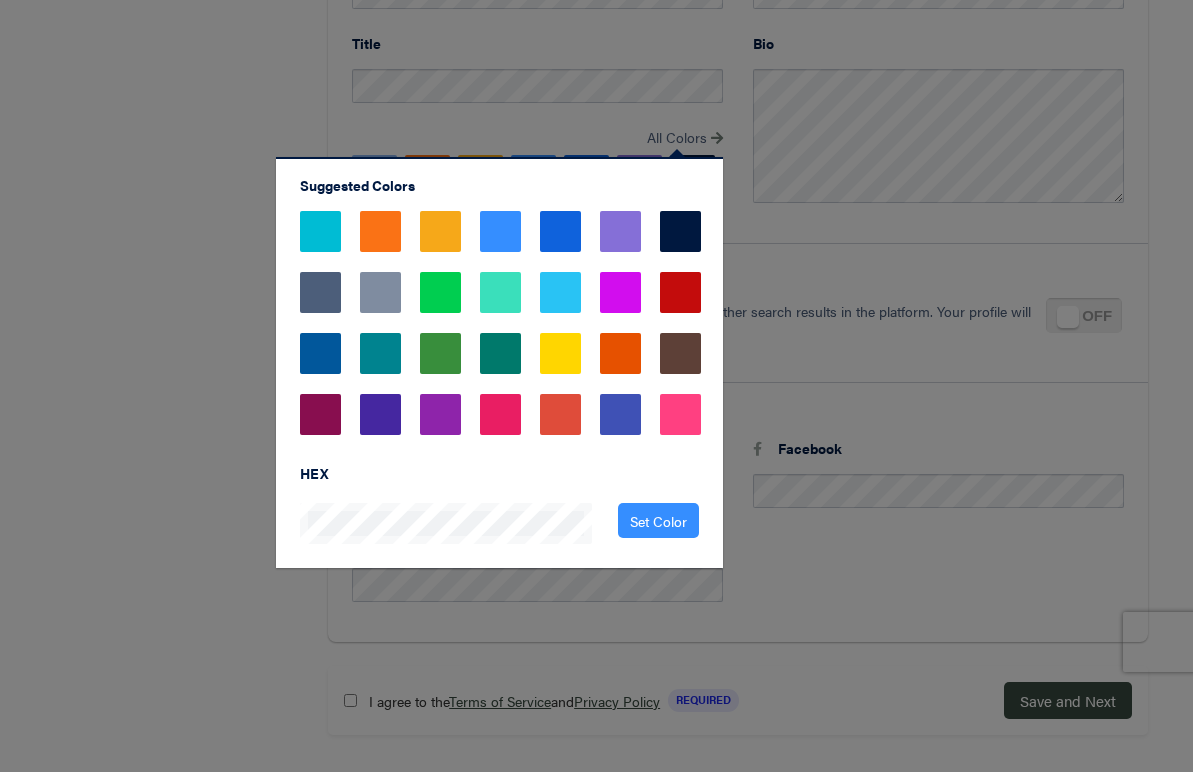 click at bounding box center [500, 353] 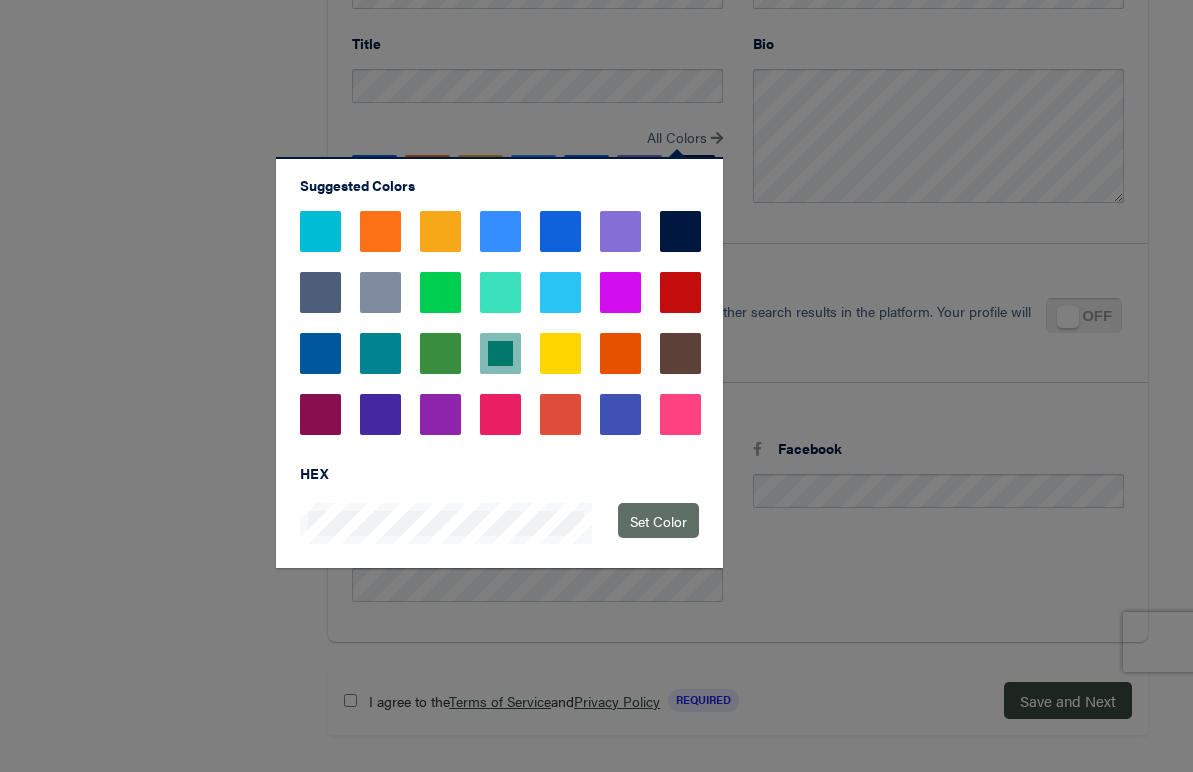 click on "Set Color" at bounding box center (658, 520) 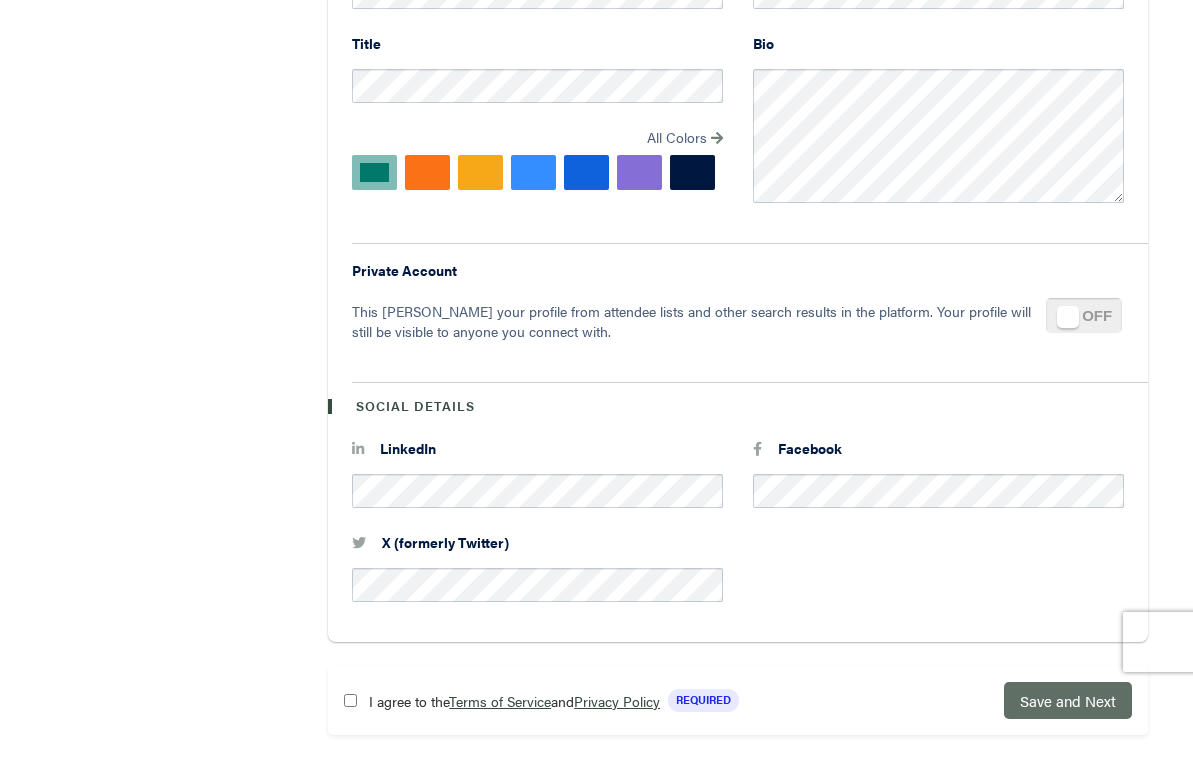 click on "Save and Next" at bounding box center (1068, 700) 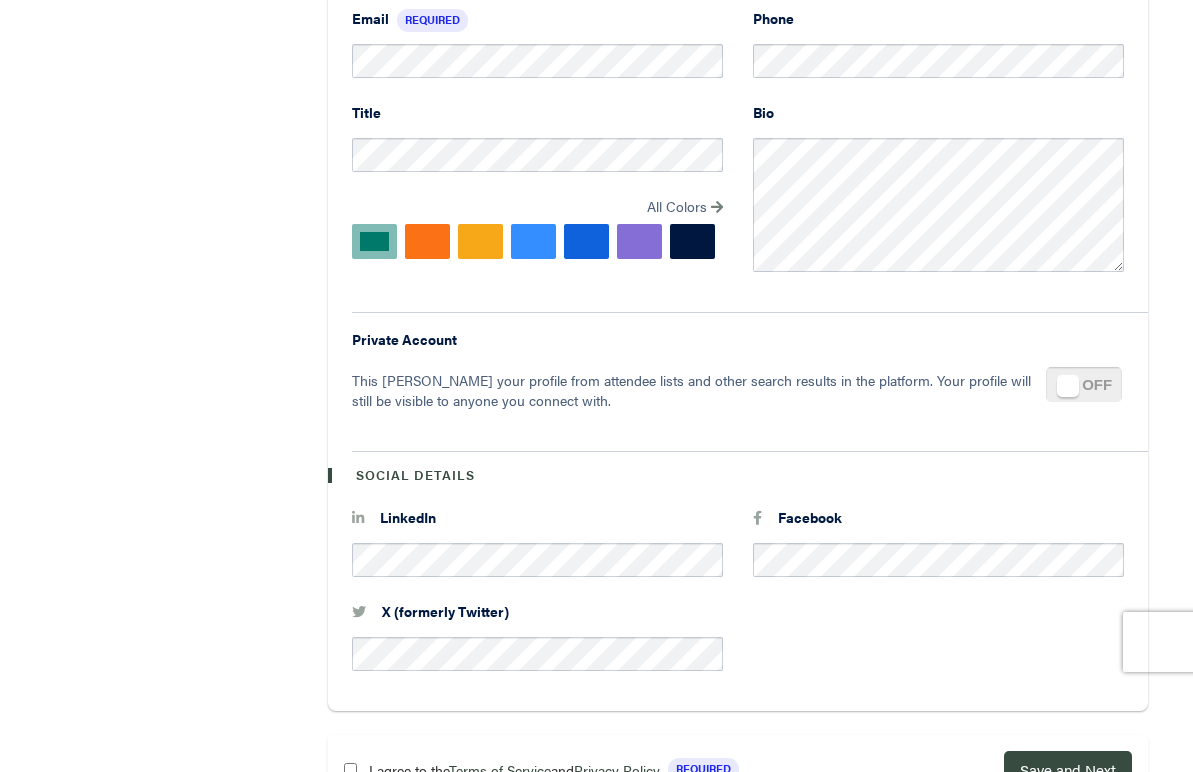 scroll, scrollTop: 1125, scrollLeft: 0, axis: vertical 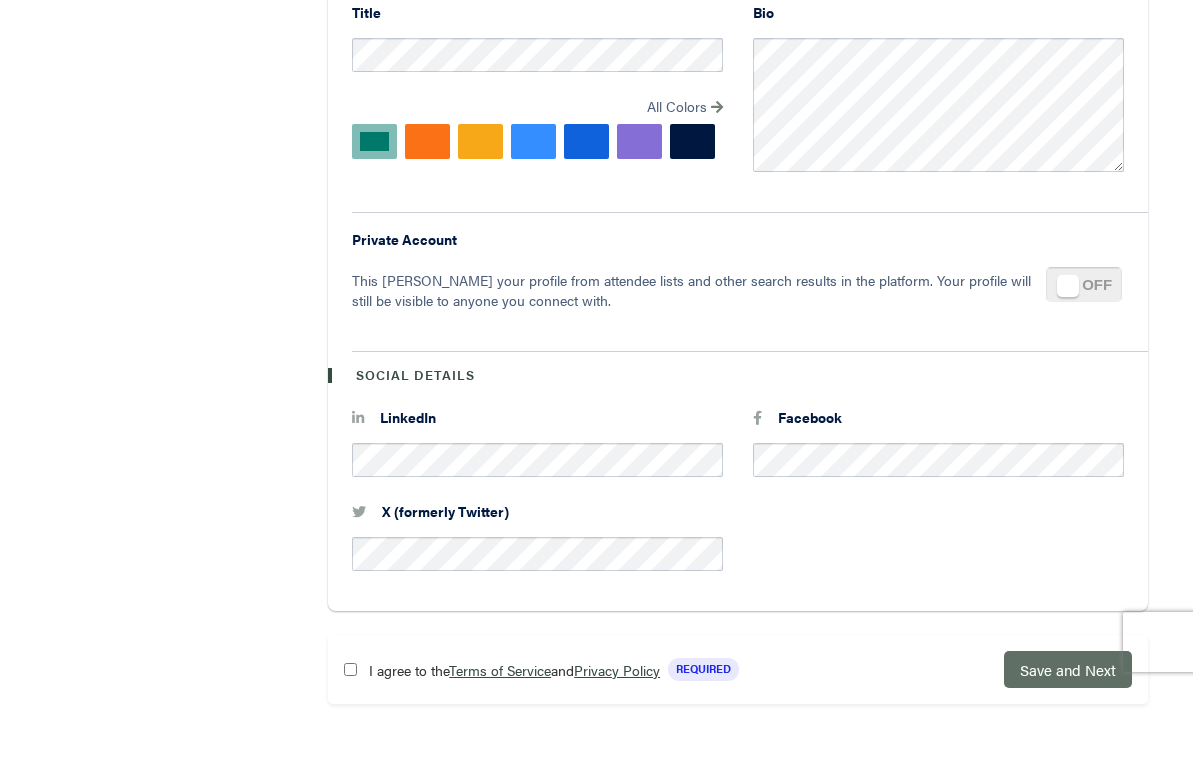 click on "Save and Next" at bounding box center [1068, 669] 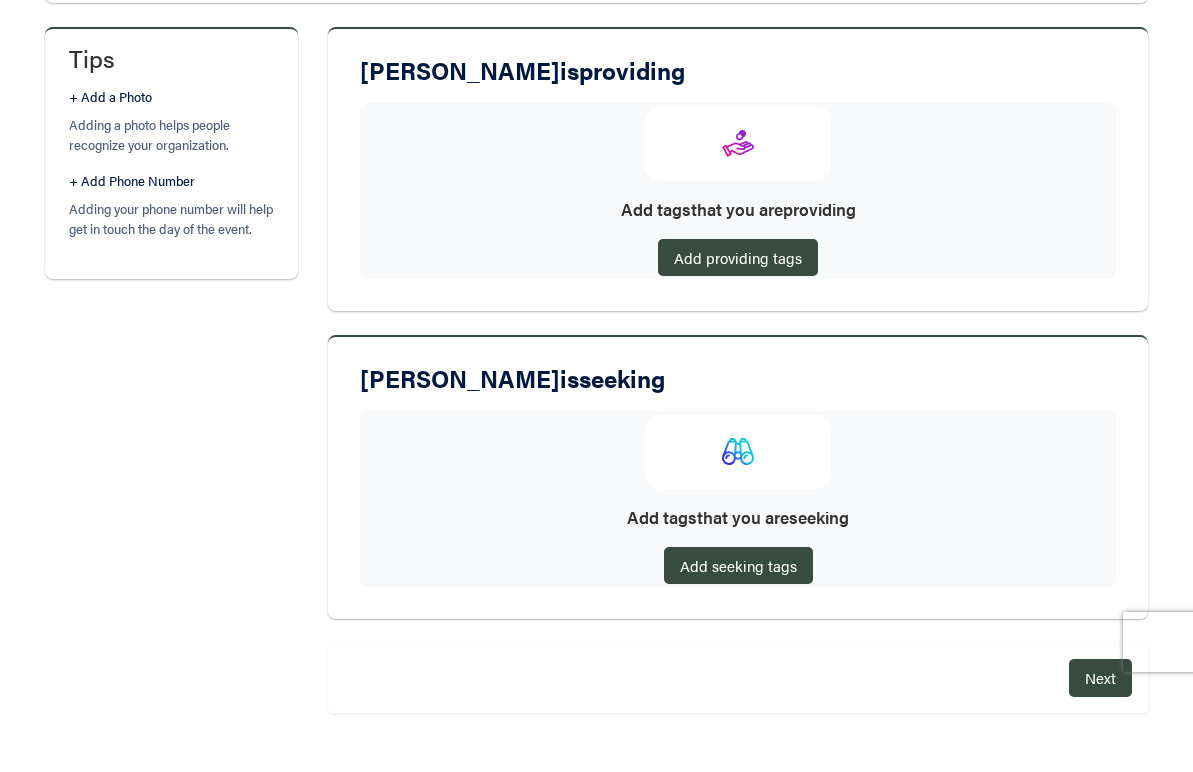scroll, scrollTop: 401, scrollLeft: 0, axis: vertical 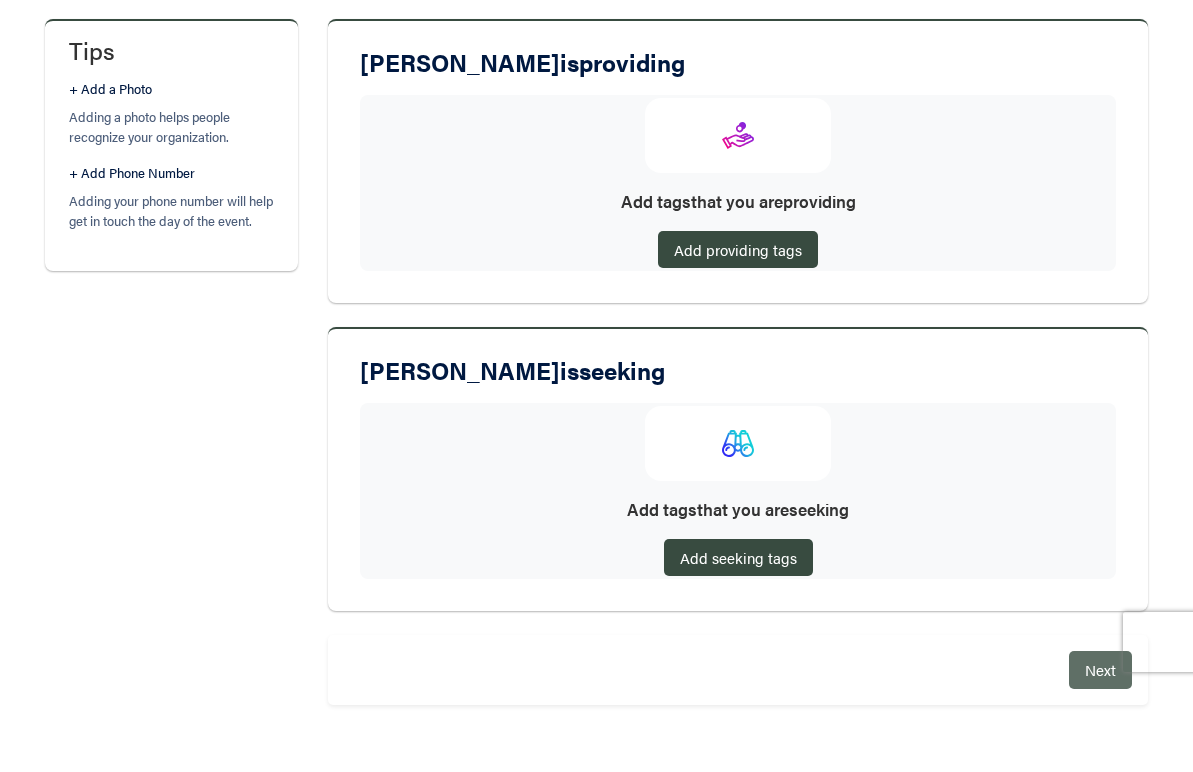 click on "Next" at bounding box center [1100, 669] 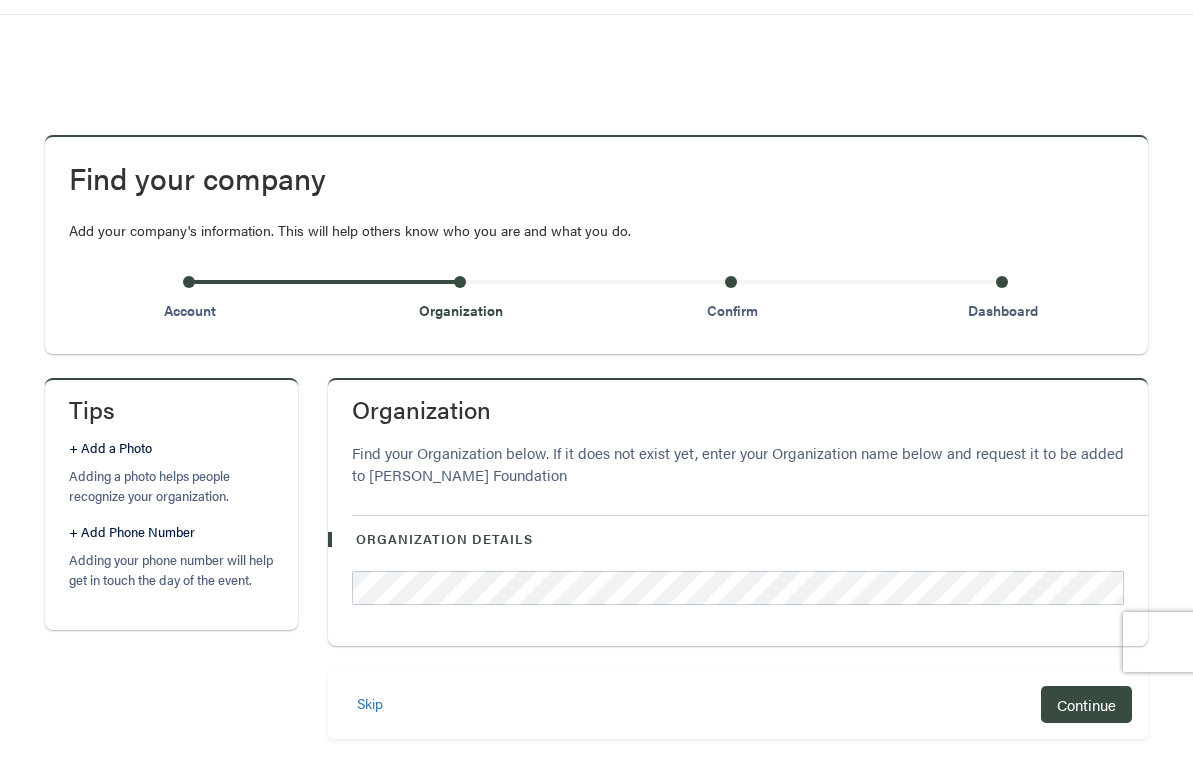 scroll, scrollTop: 77, scrollLeft: 0, axis: vertical 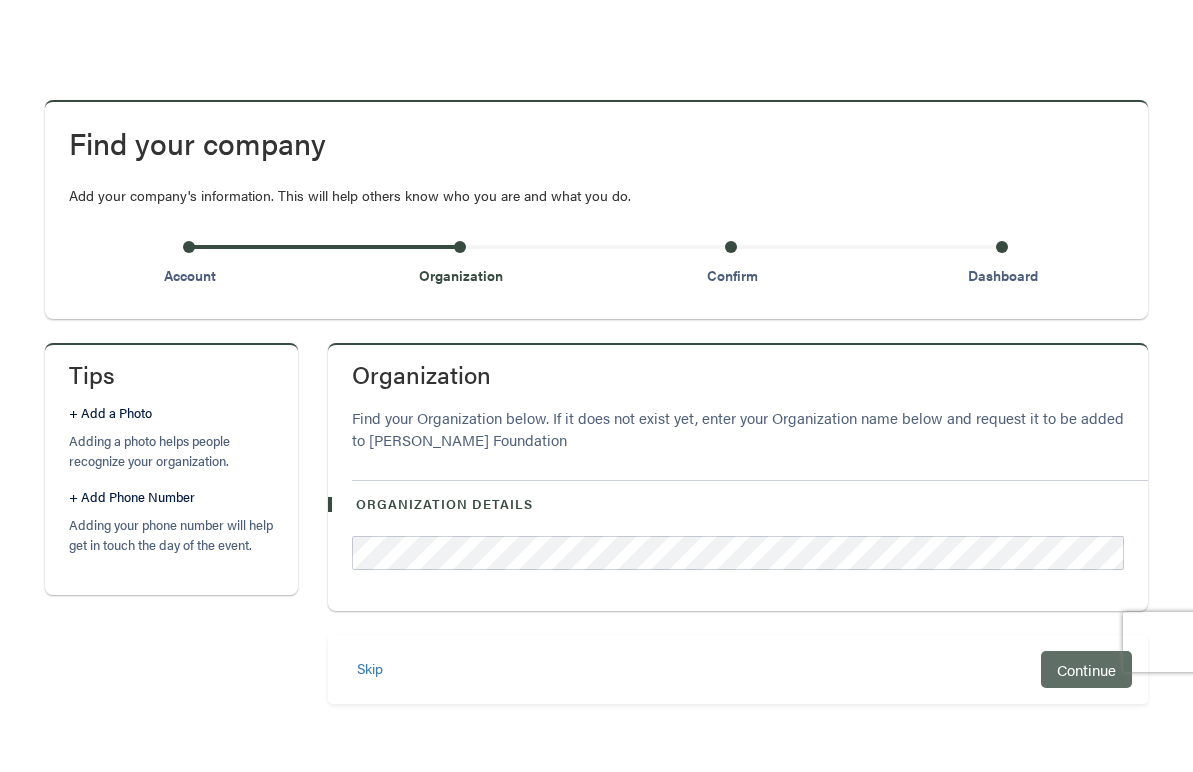 click on "Continue" at bounding box center [1086, 669] 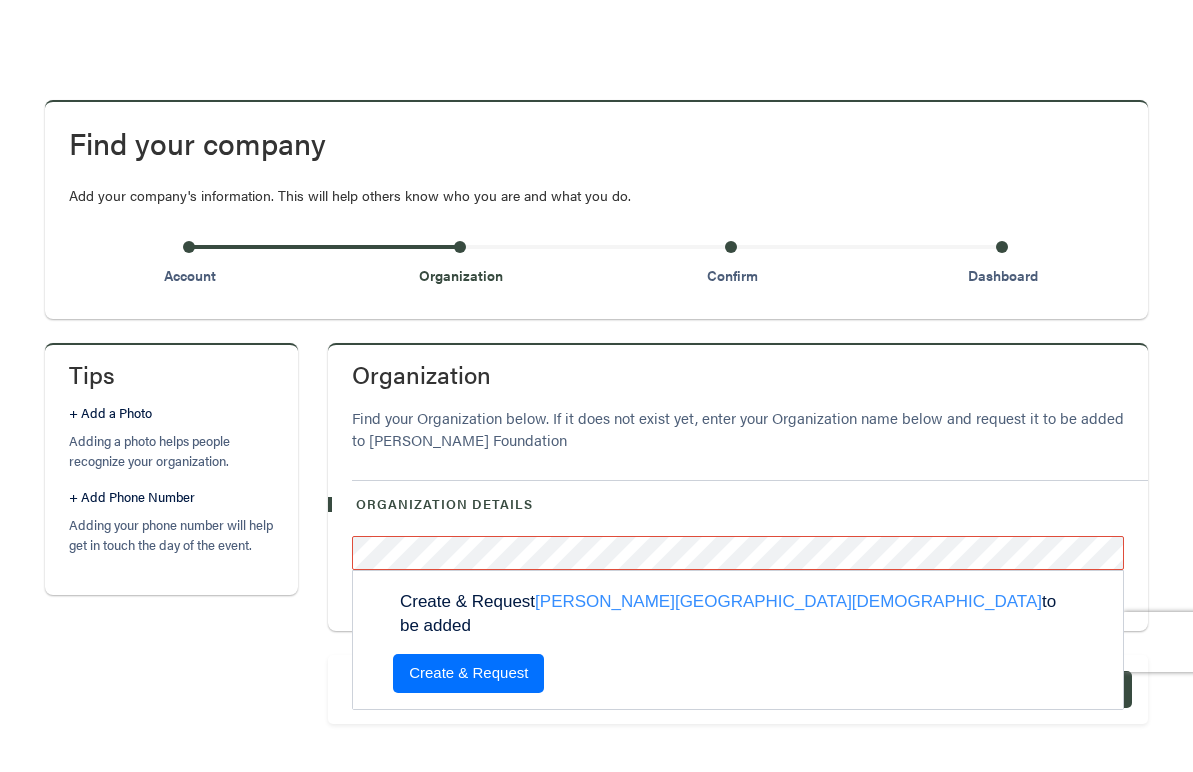 click on "Create & Request" at bounding box center (468, 673) 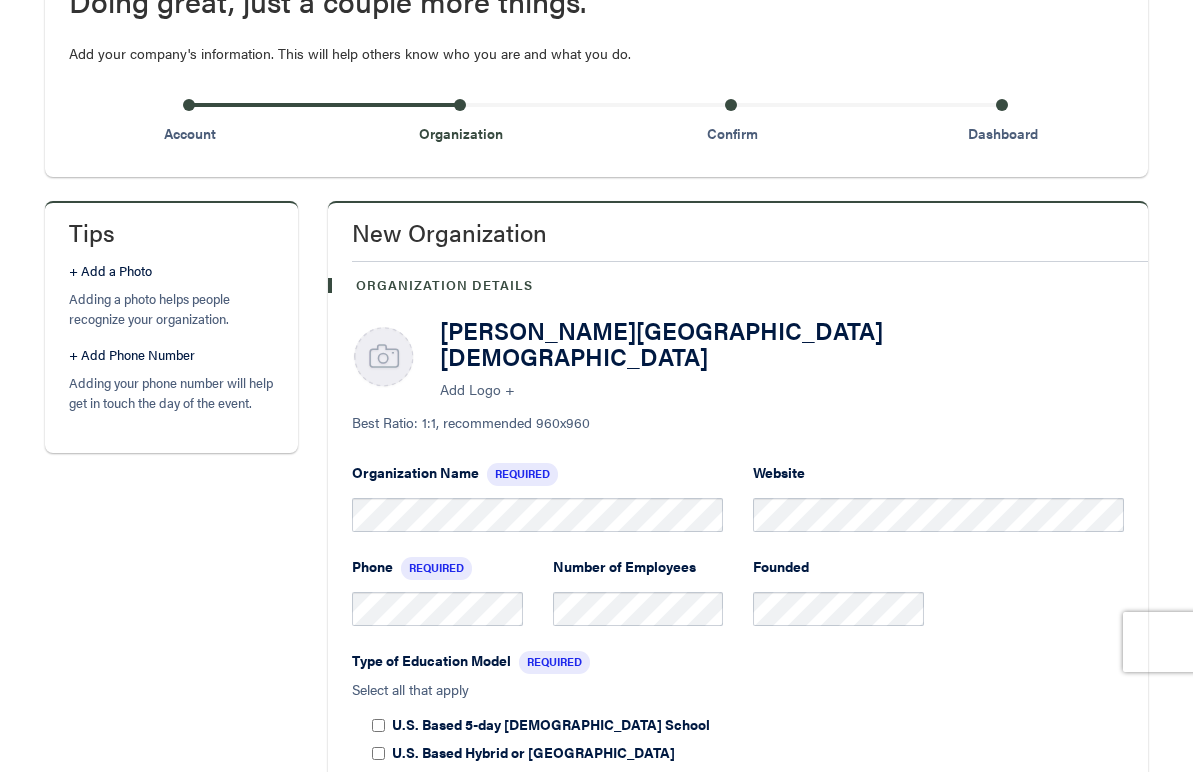 scroll, scrollTop: 221, scrollLeft: 0, axis: vertical 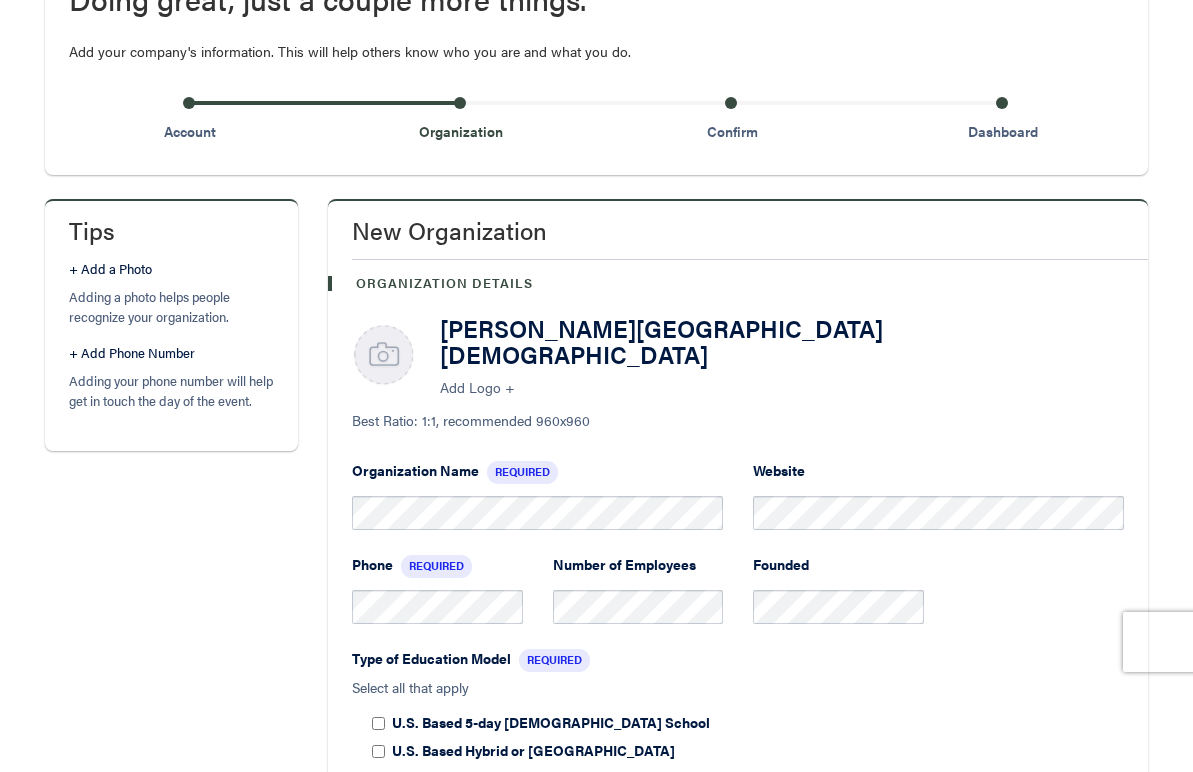 click on "Add Logo +" at bounding box center [782, 387] 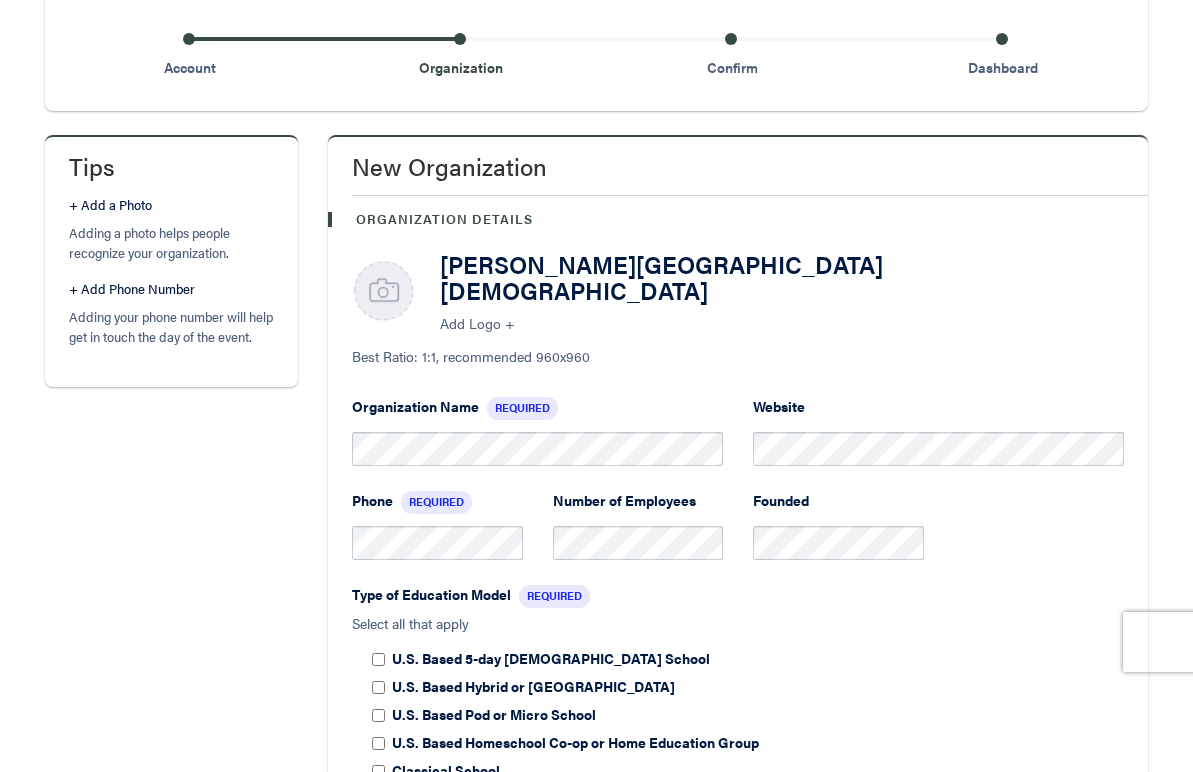 scroll, scrollTop: 298, scrollLeft: 0, axis: vertical 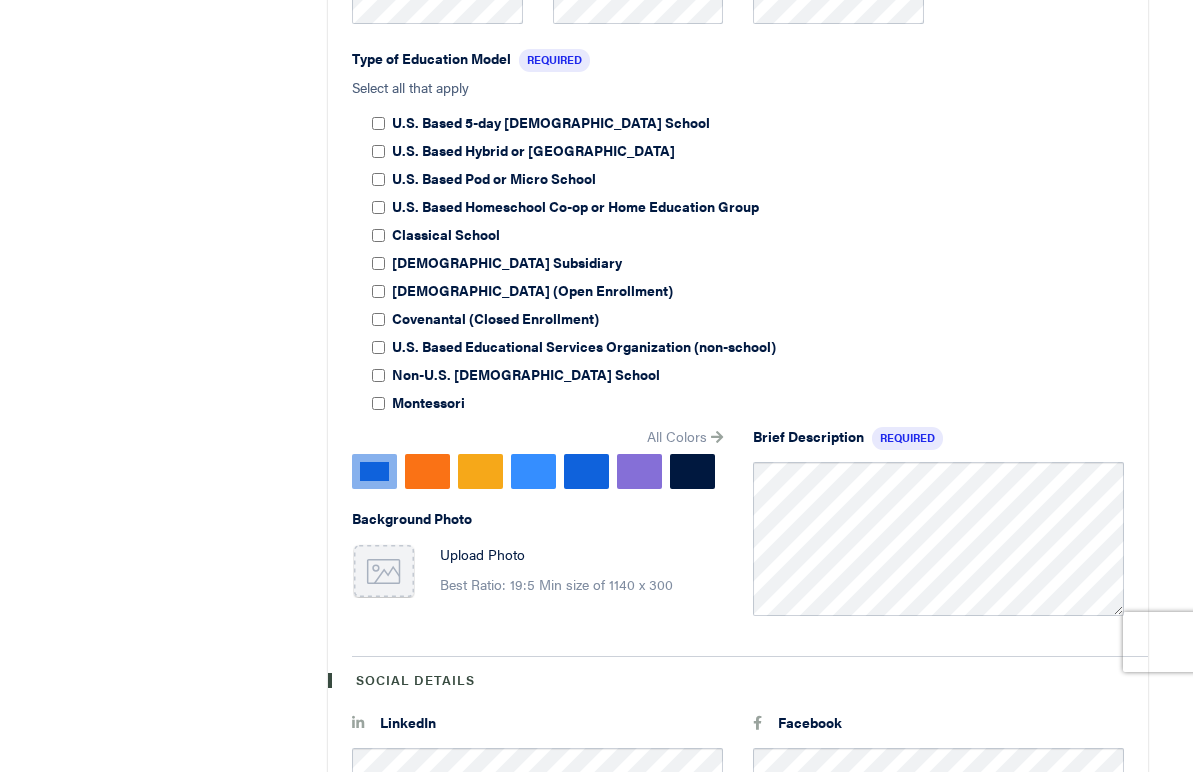 click on "All Colors" at bounding box center (677, 436) 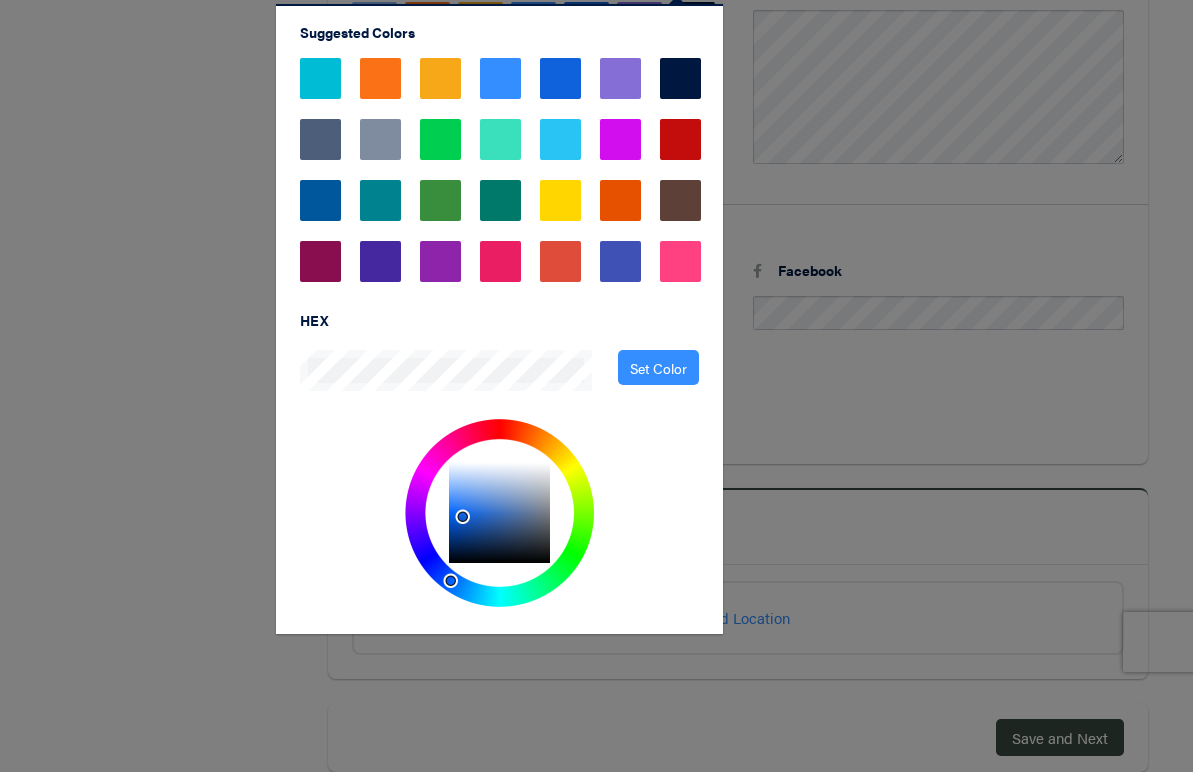 scroll, scrollTop: 1280, scrollLeft: 0, axis: vertical 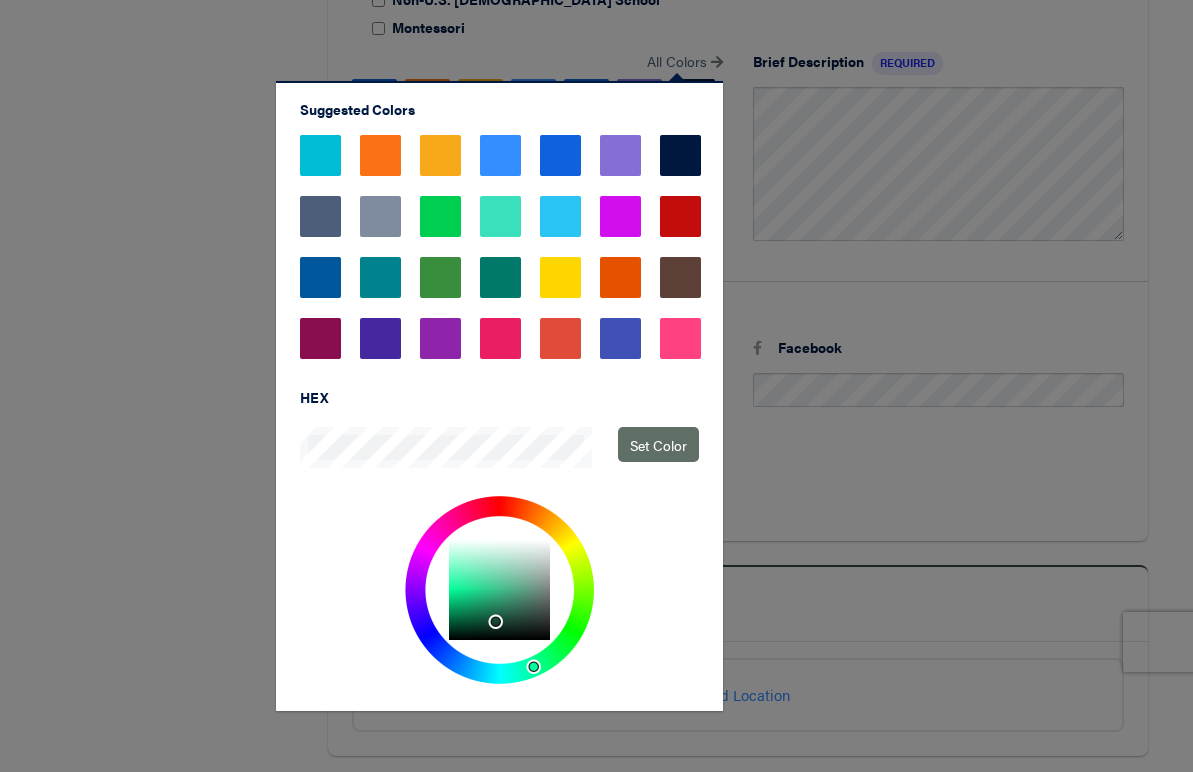 click on "Set Color" at bounding box center [658, 444] 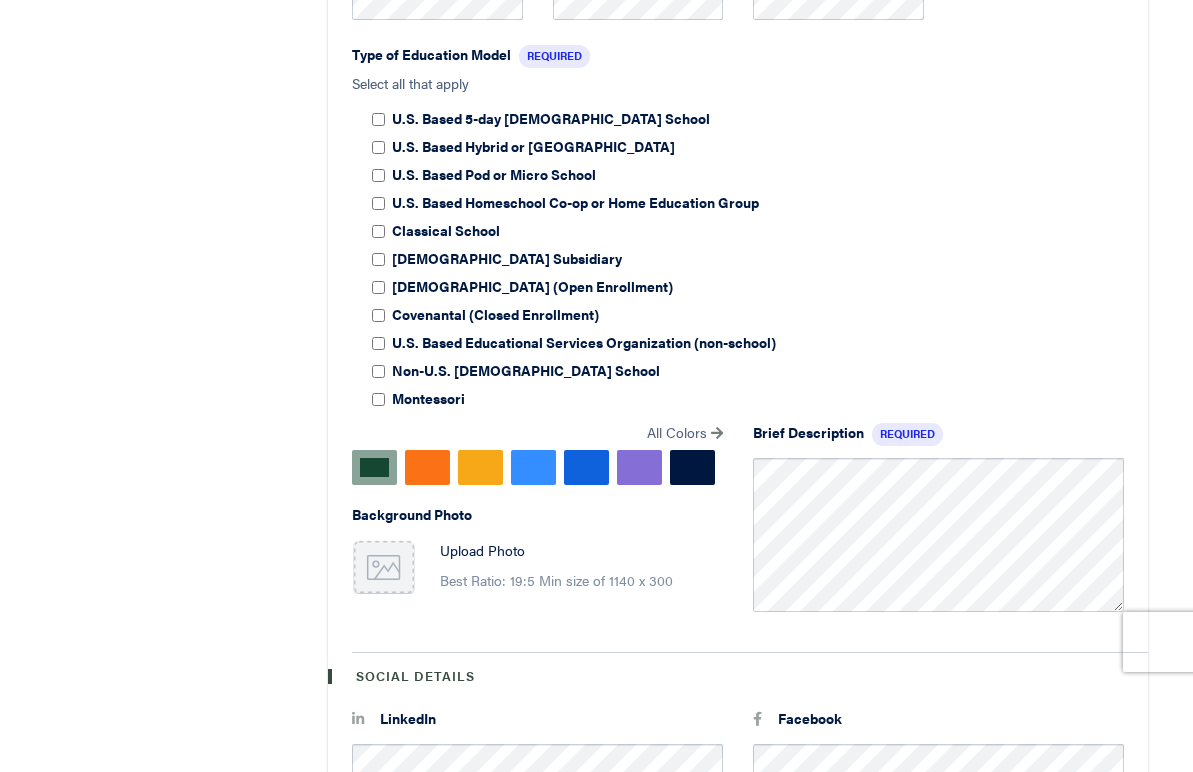scroll, scrollTop: 809, scrollLeft: 0, axis: vertical 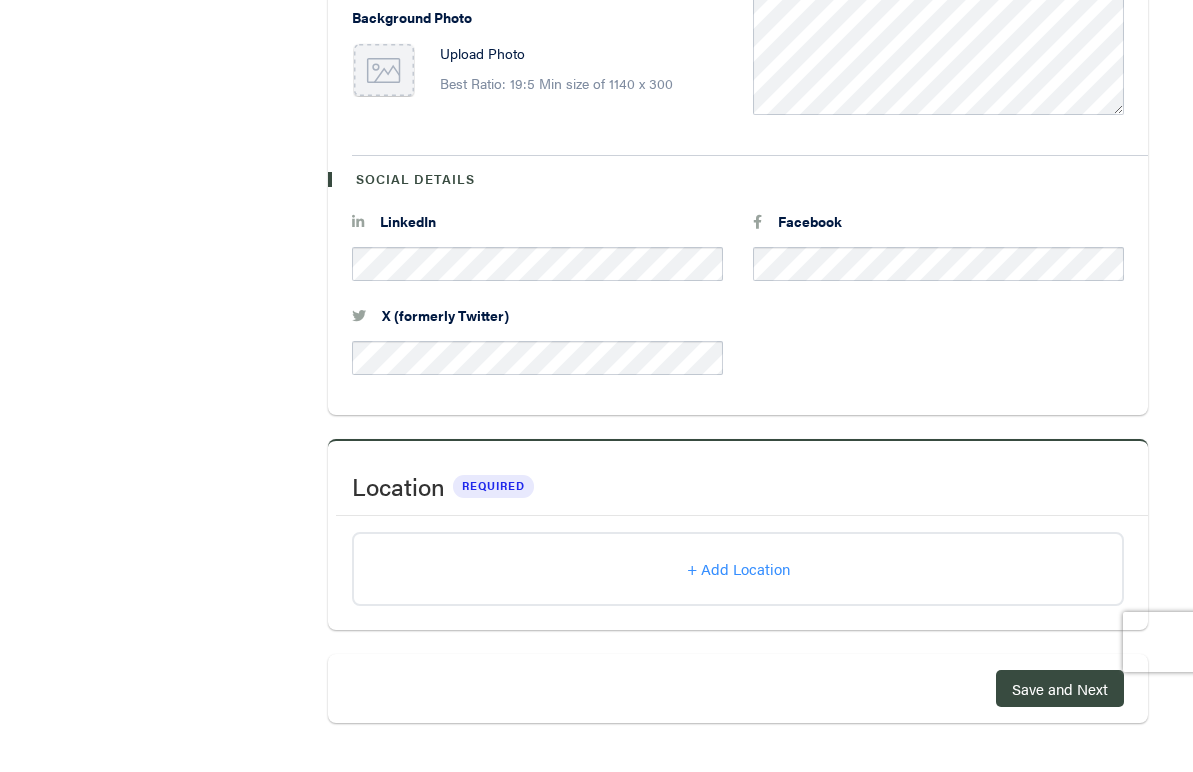 click on "+ Add Location" at bounding box center (738, 568) 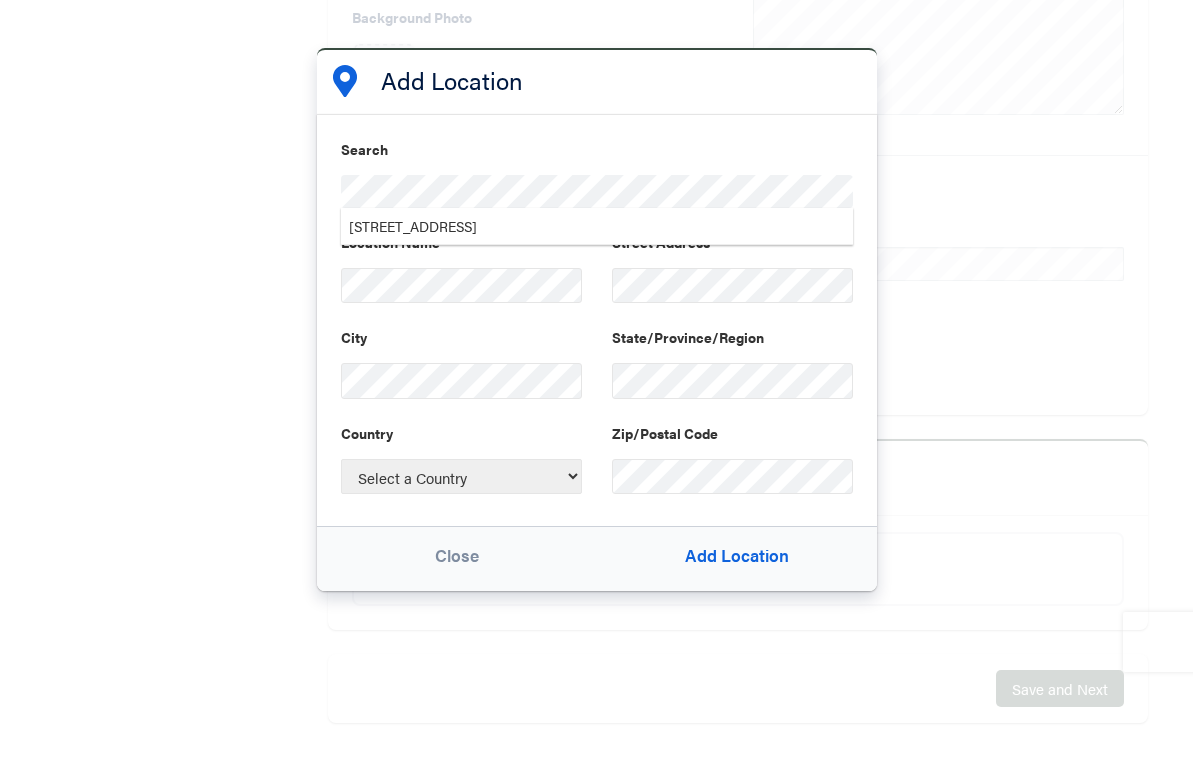 click on "[STREET_ADDRESS]" at bounding box center (597, 226) 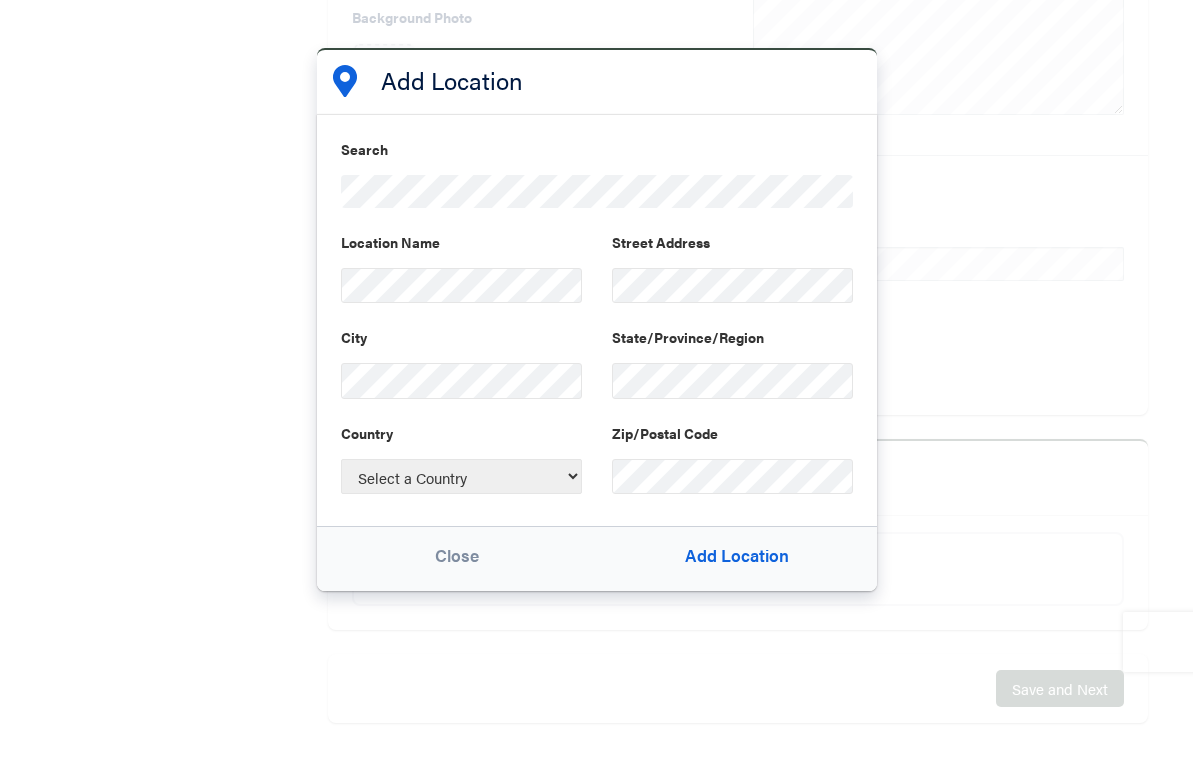 select on "[GEOGRAPHIC_DATA]" 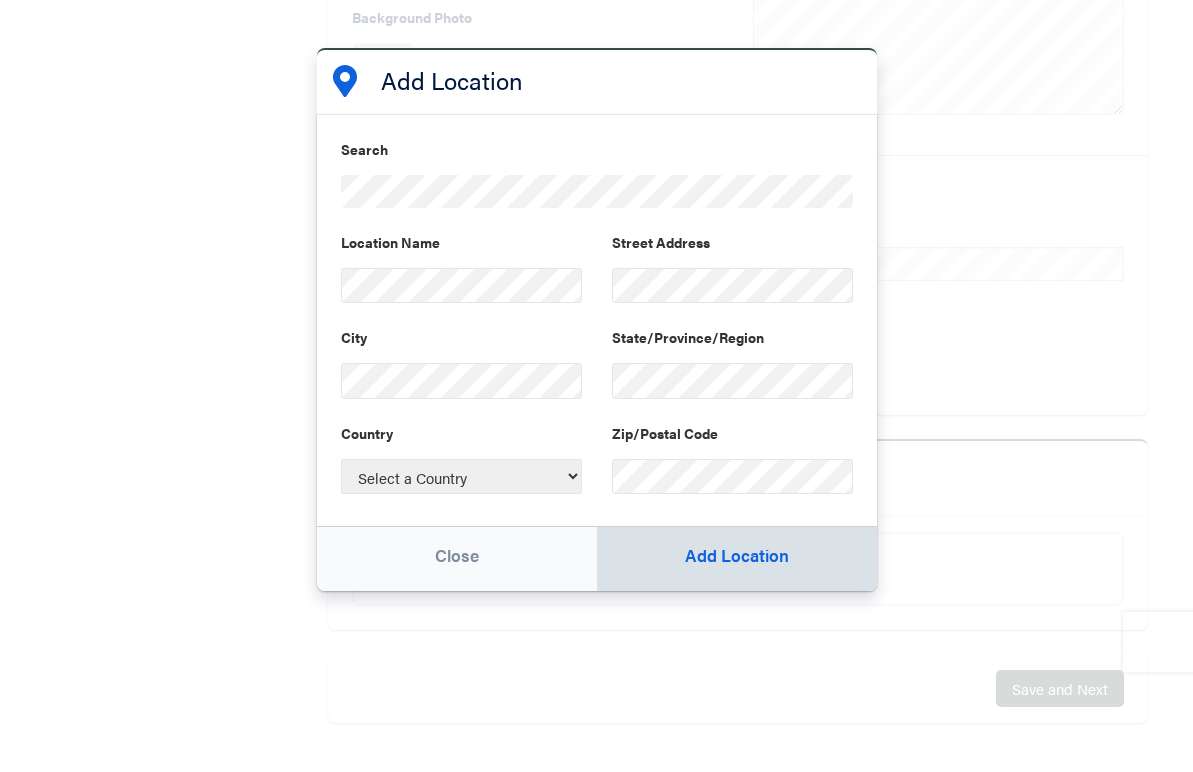 click on "Add Location" at bounding box center [737, 559] 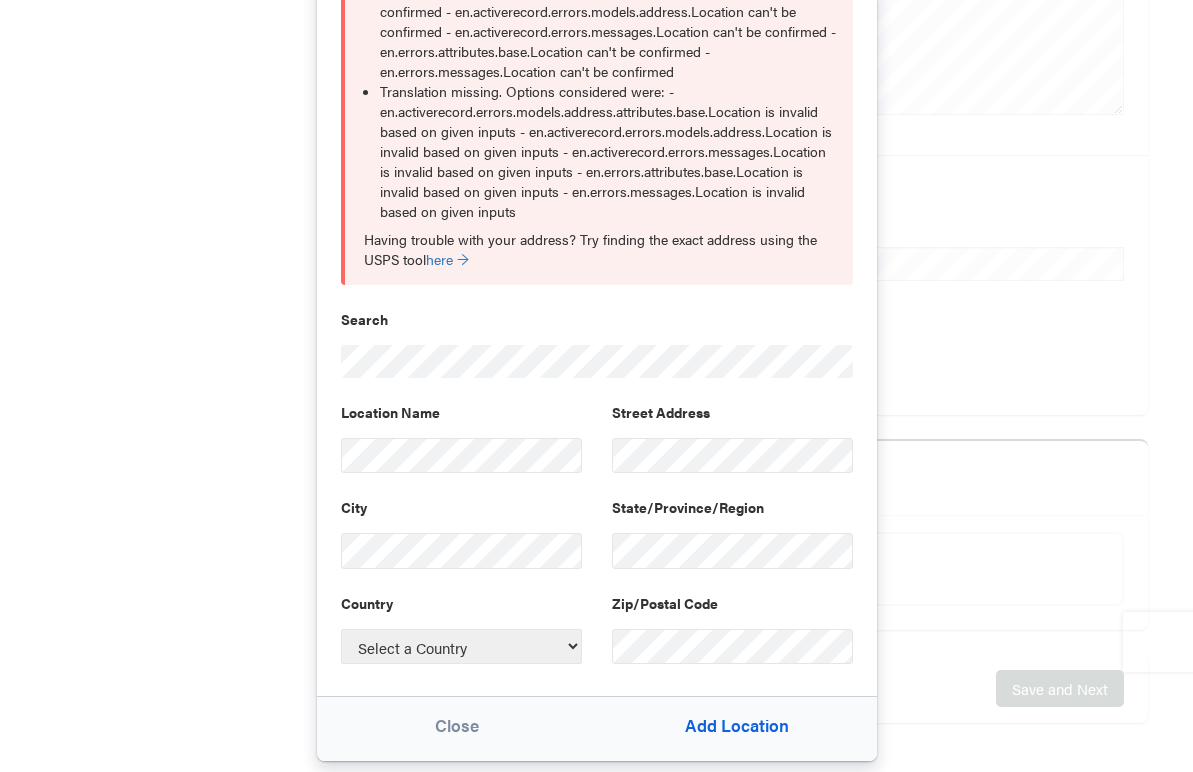 scroll, scrollTop: 197, scrollLeft: 0, axis: vertical 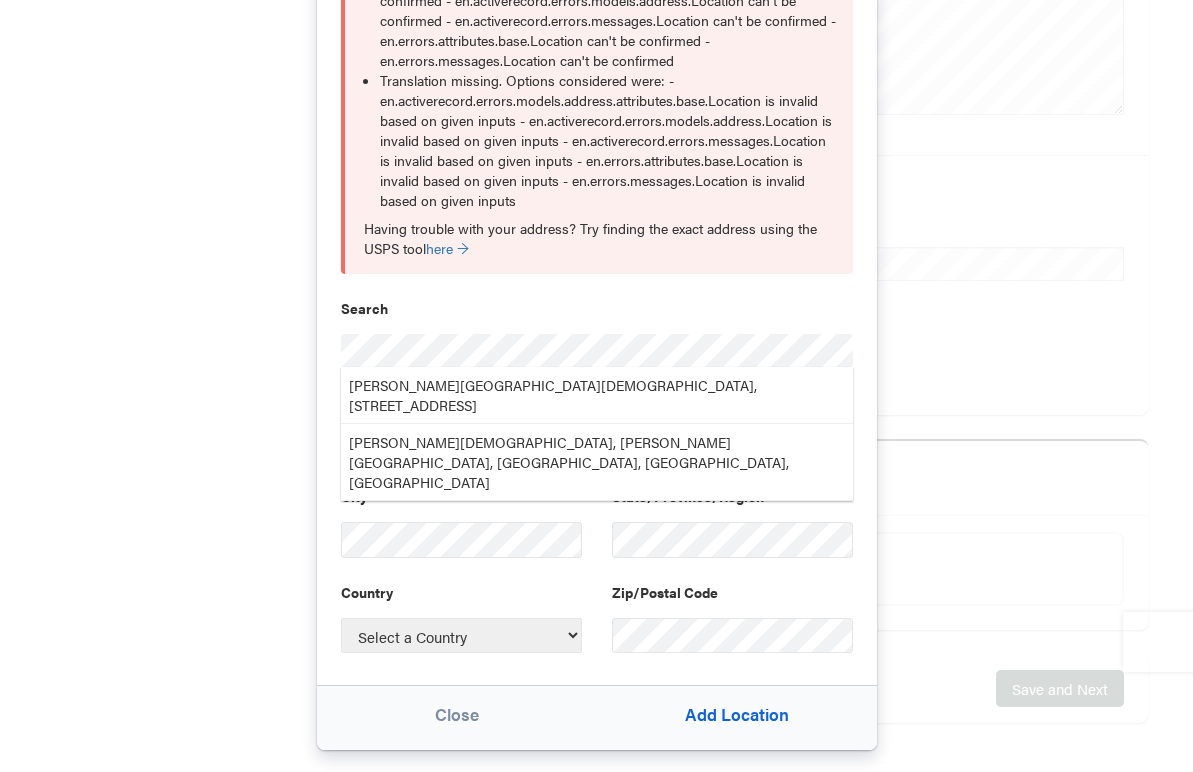 click on "[PERSON_NAME][GEOGRAPHIC_DATA][DEMOGRAPHIC_DATA], [STREET_ADDRESS]" at bounding box center [597, 395] 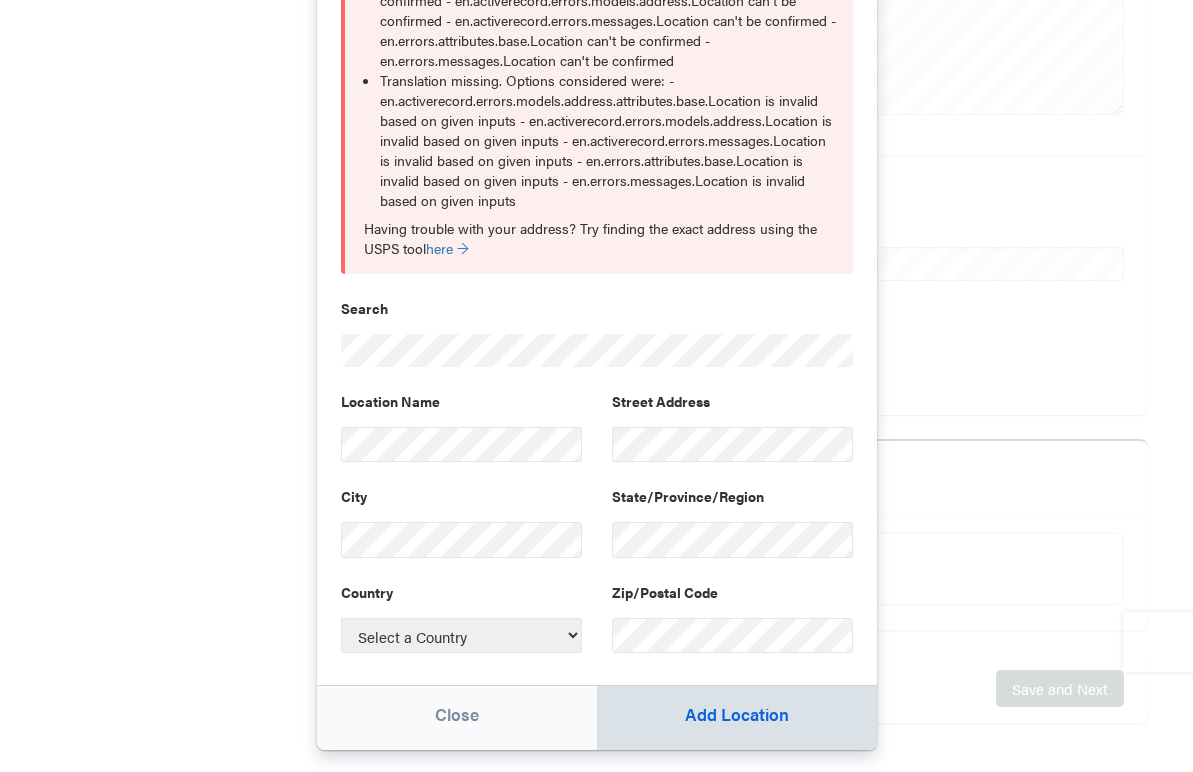 click on "Add Location" at bounding box center (737, 718) 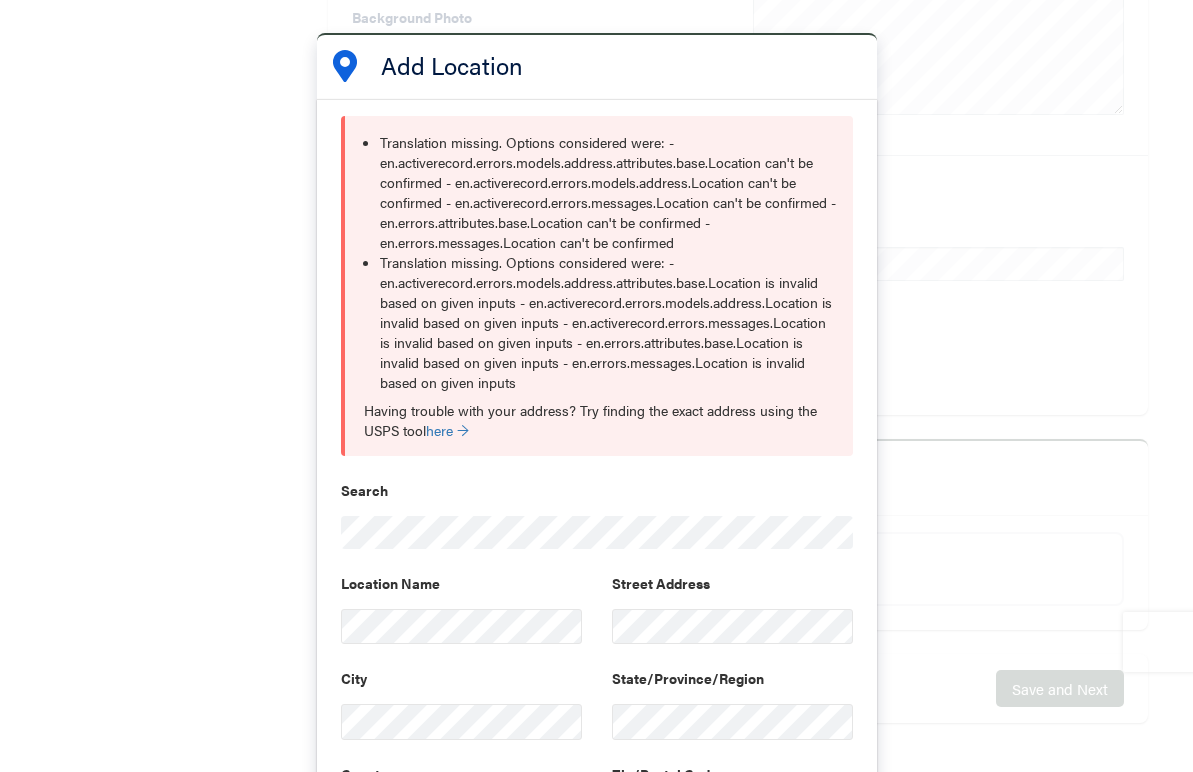 scroll, scrollTop: 223, scrollLeft: 0, axis: vertical 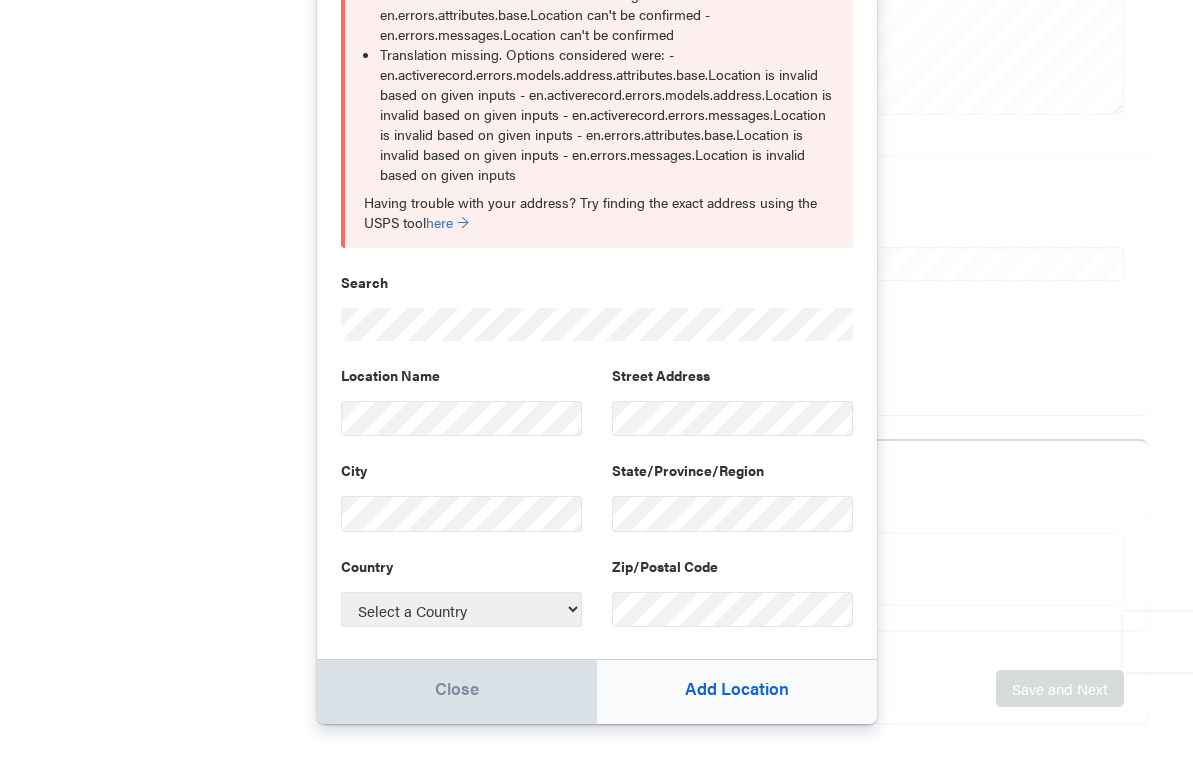 click on "Close" at bounding box center (457, 692) 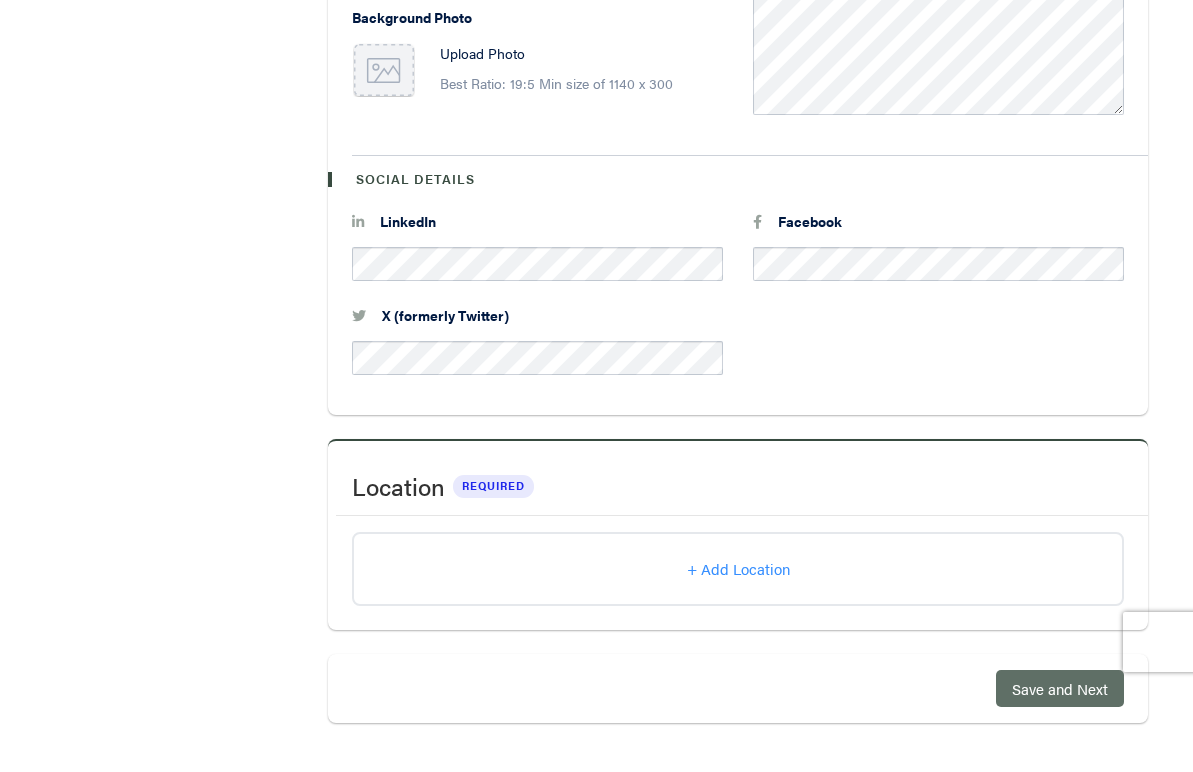 click on "Save and Next" at bounding box center (1060, 688) 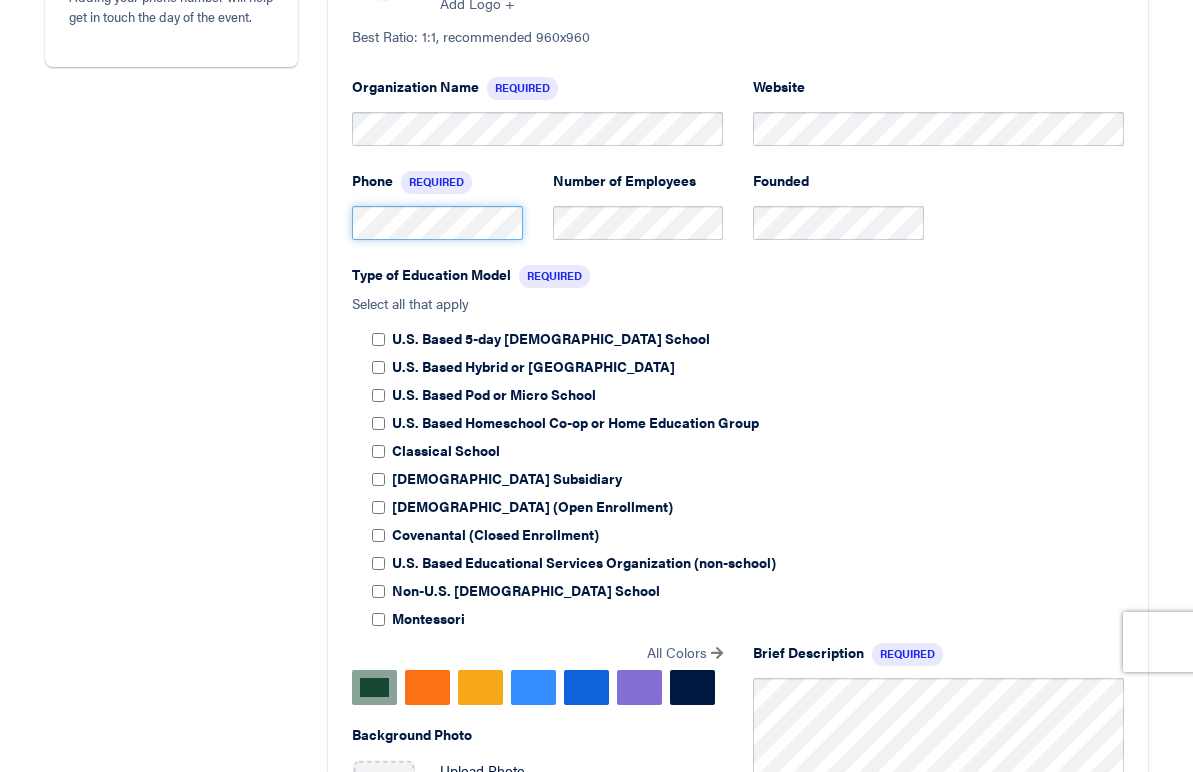 scroll, scrollTop: 585, scrollLeft: 0, axis: vertical 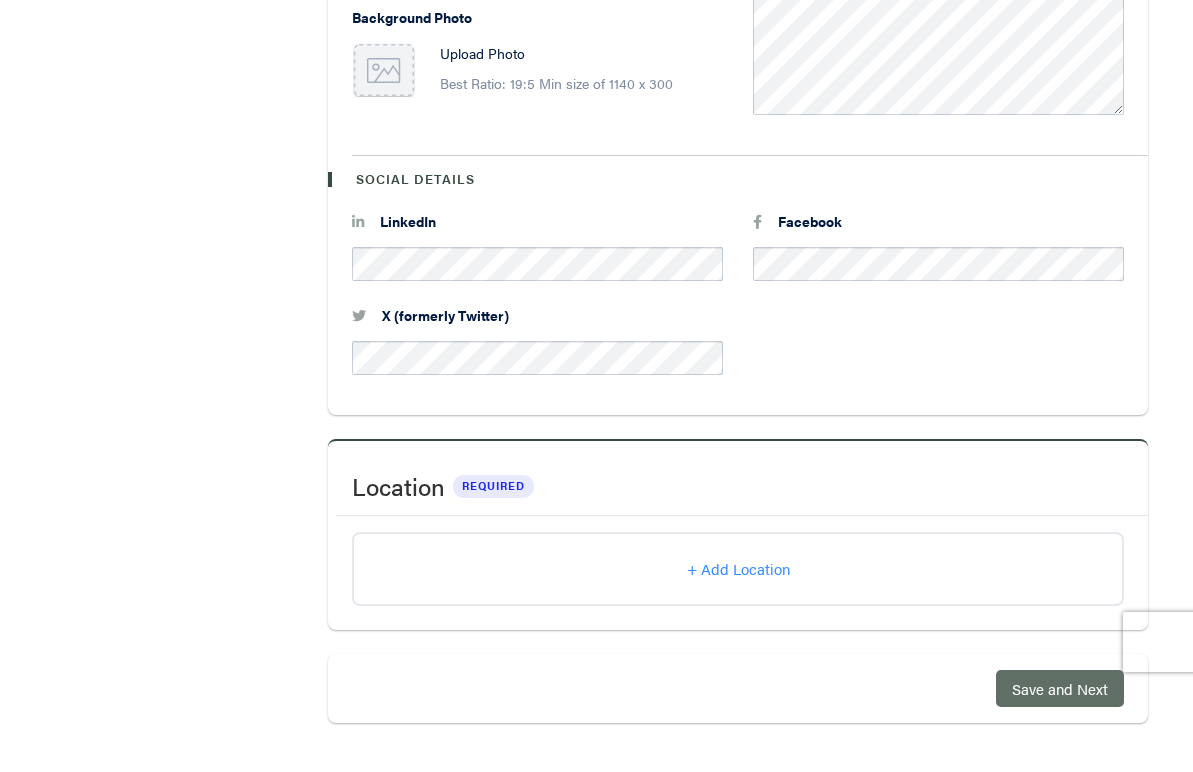 click on "Save and Next" at bounding box center [1060, 688] 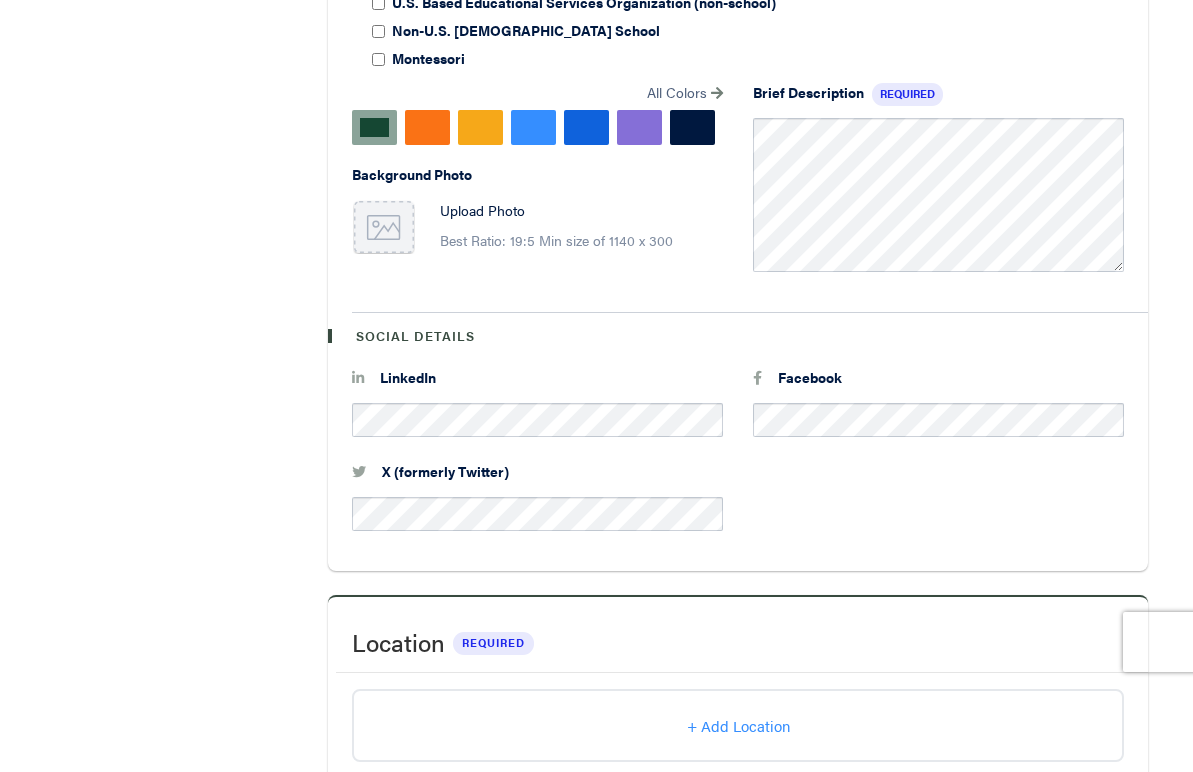 scroll, scrollTop: 1518, scrollLeft: 0, axis: vertical 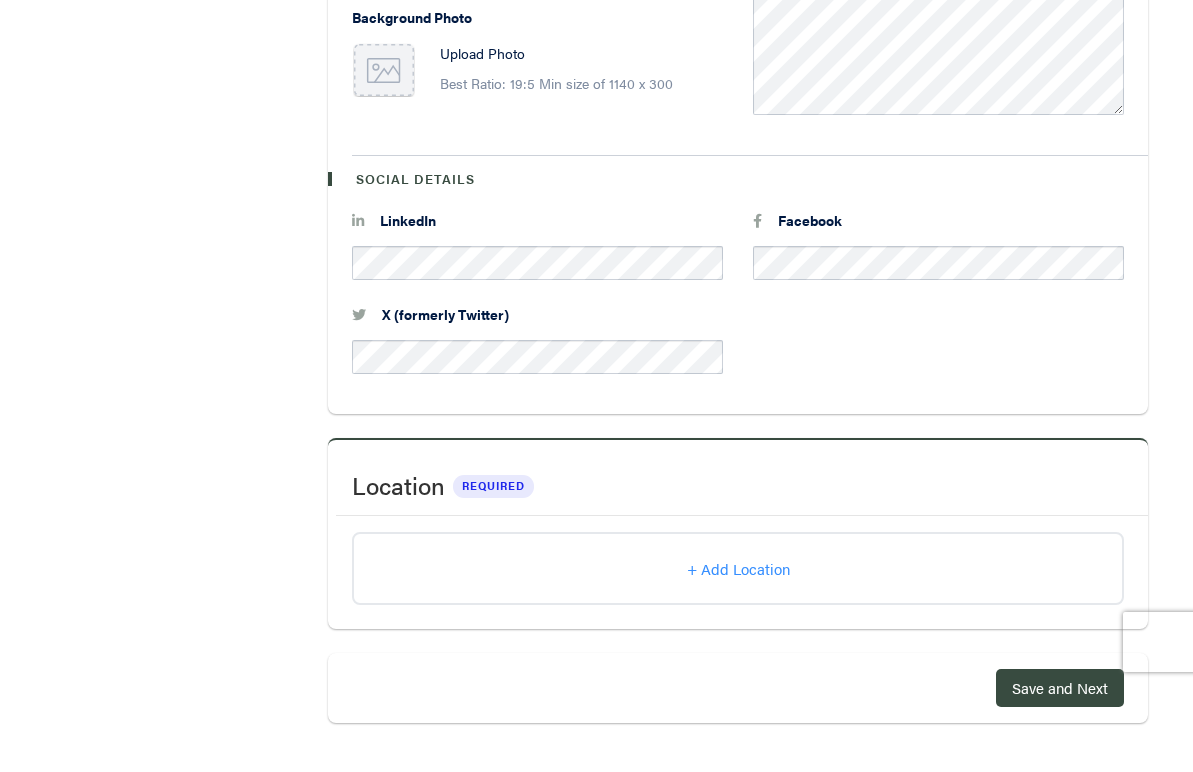 click on "+ Add Location" at bounding box center [738, 568] 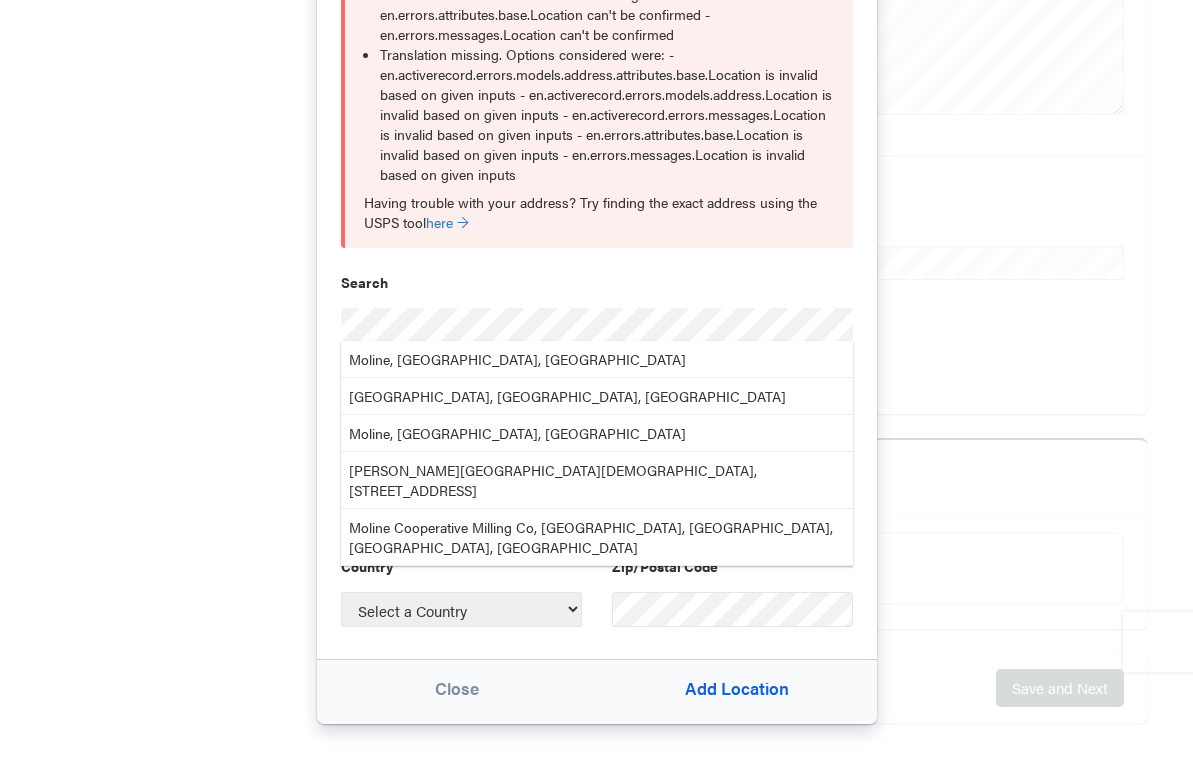 click on "Moline, [GEOGRAPHIC_DATA], [GEOGRAPHIC_DATA]" at bounding box center [597, 359] 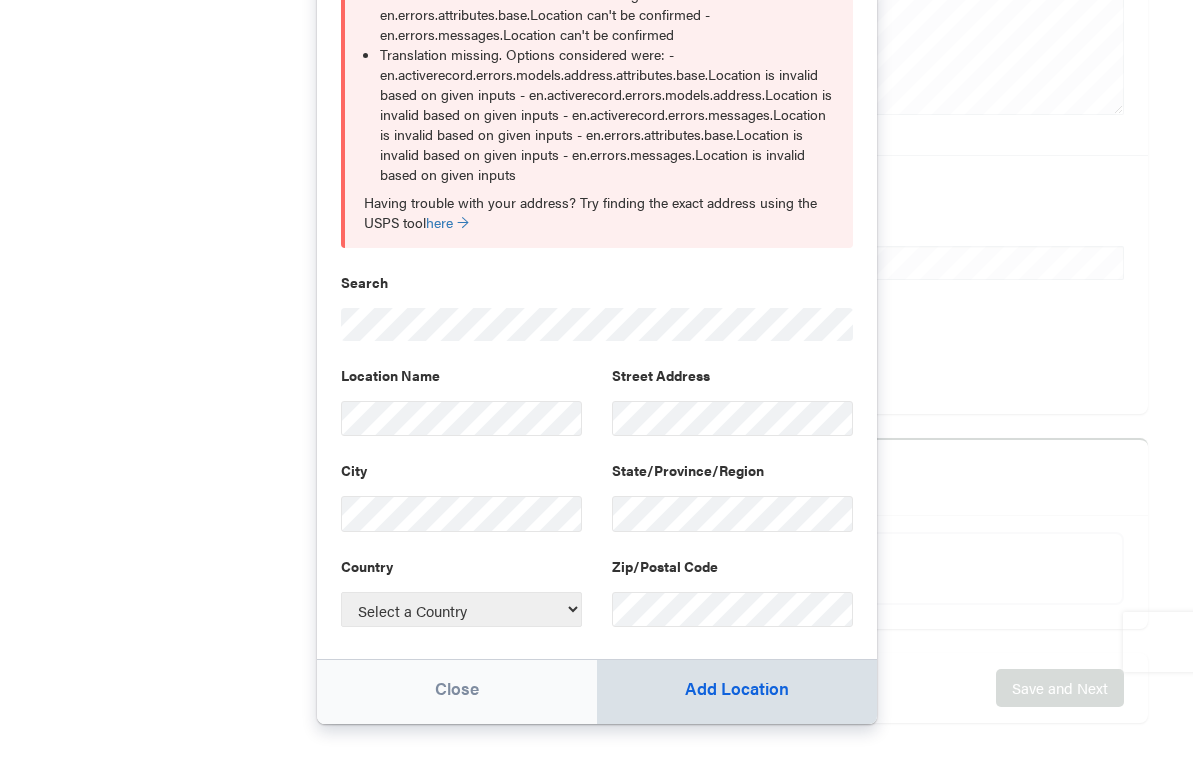 click on "Add Location" at bounding box center (737, 692) 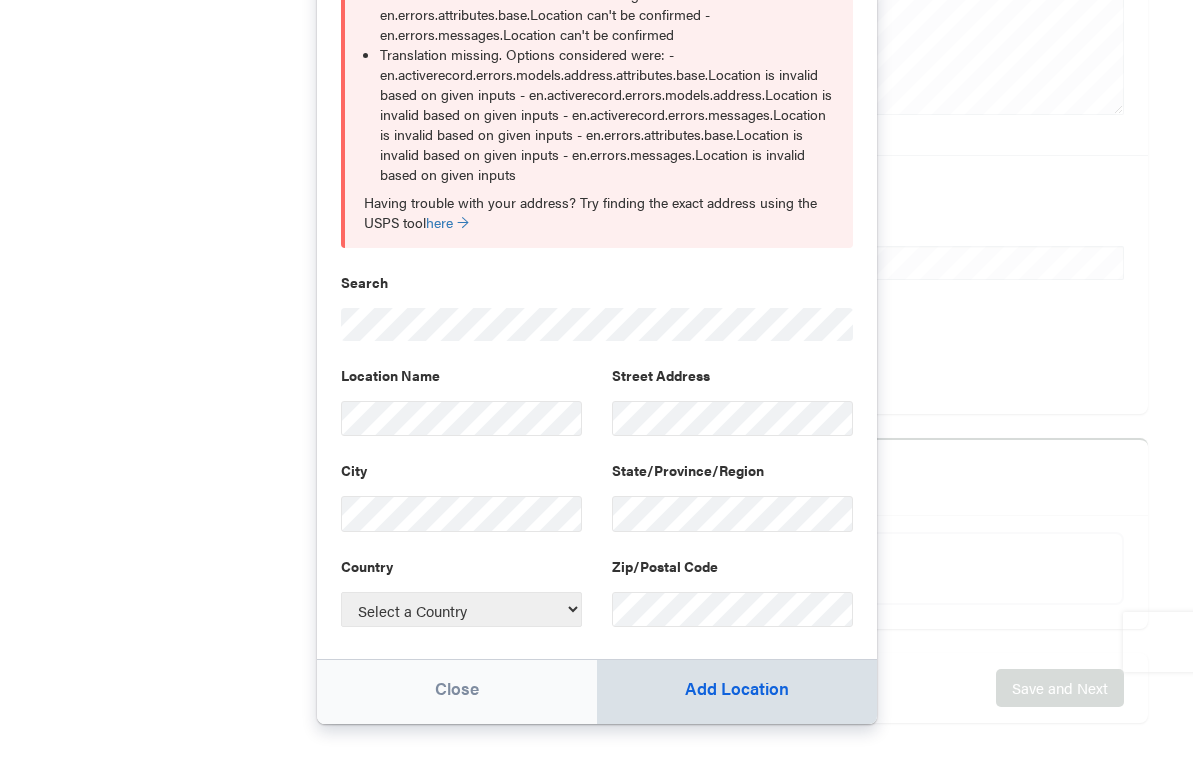 click on "Add Location" at bounding box center [737, 692] 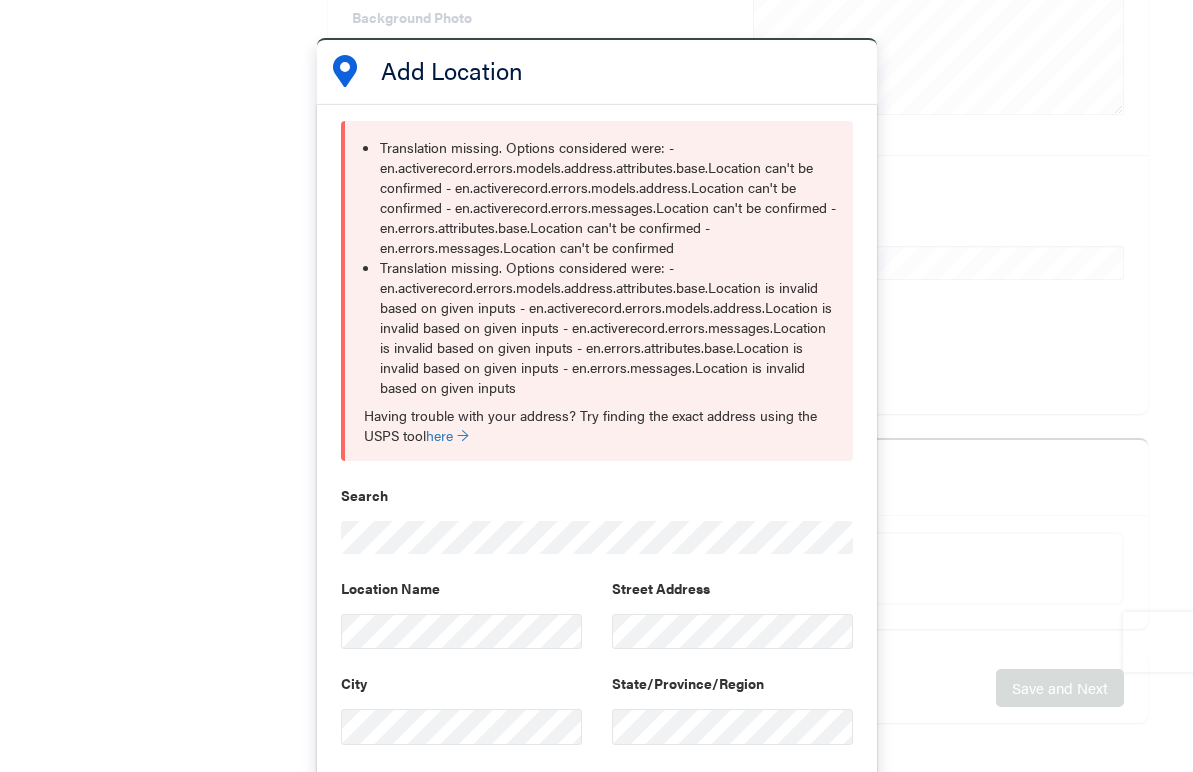 scroll, scrollTop: 36, scrollLeft: 0, axis: vertical 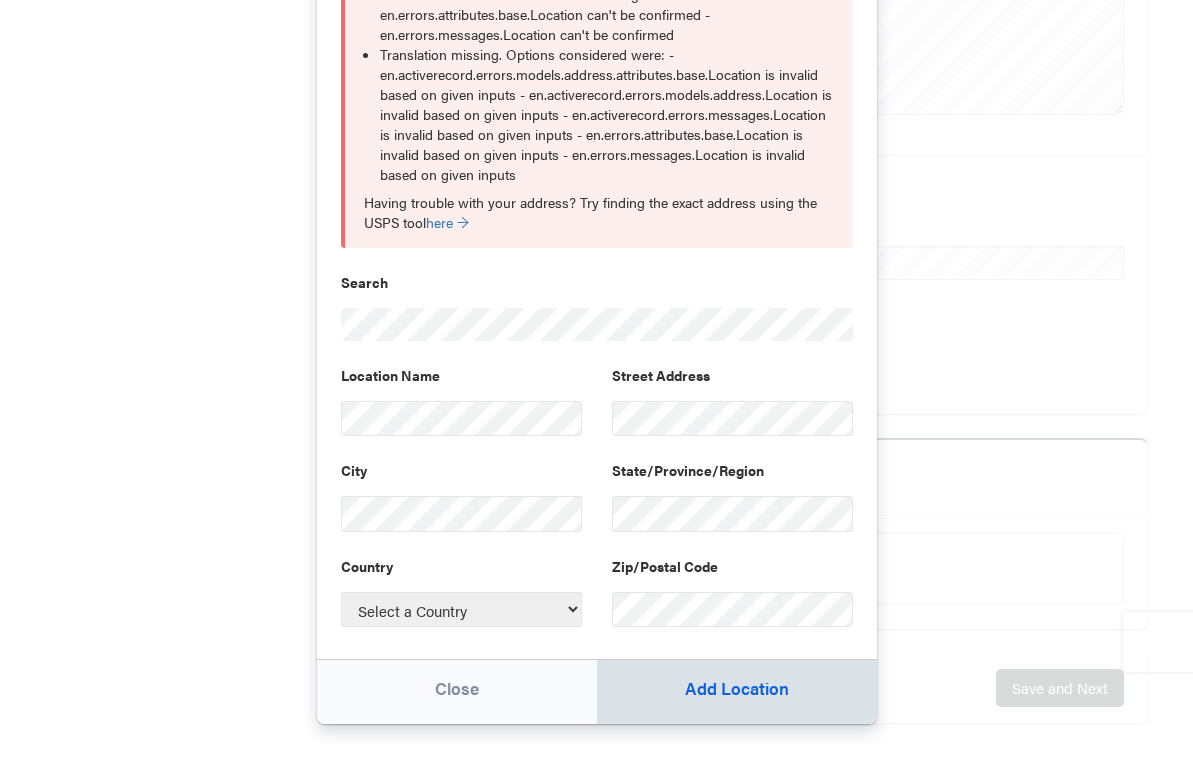 click on "Add Location" at bounding box center (737, 692) 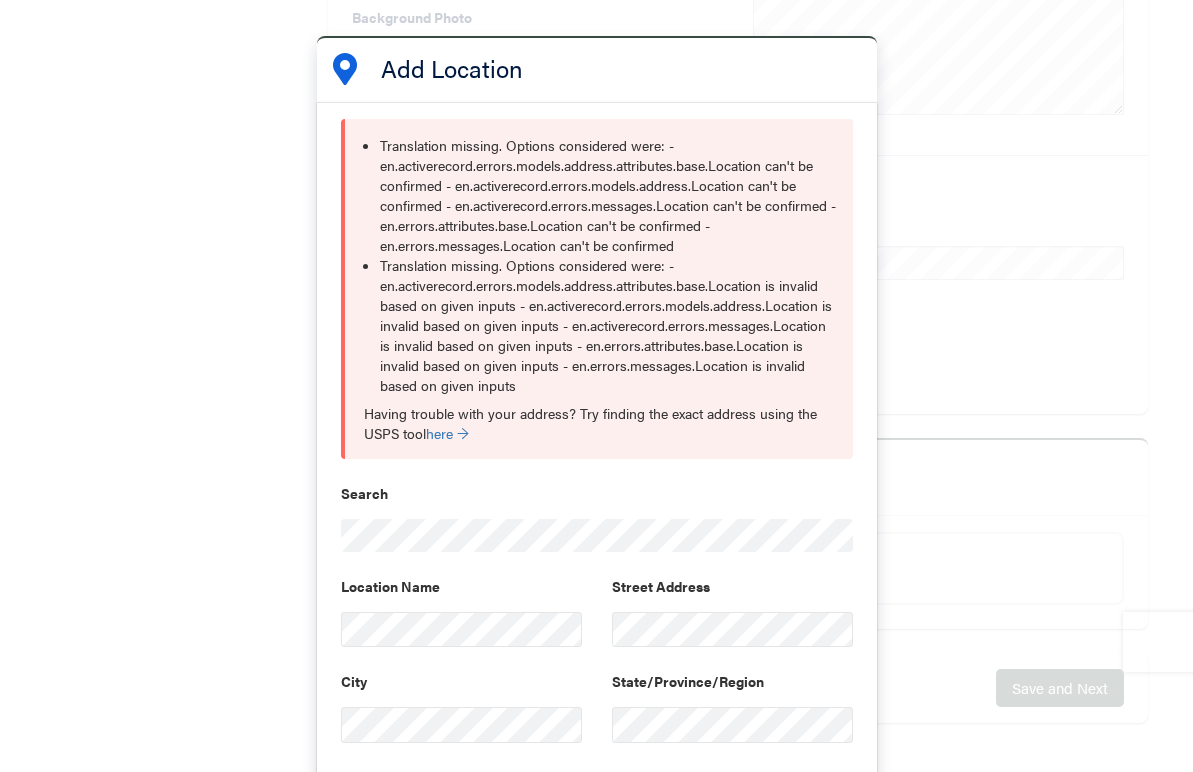 scroll, scrollTop: 13, scrollLeft: 0, axis: vertical 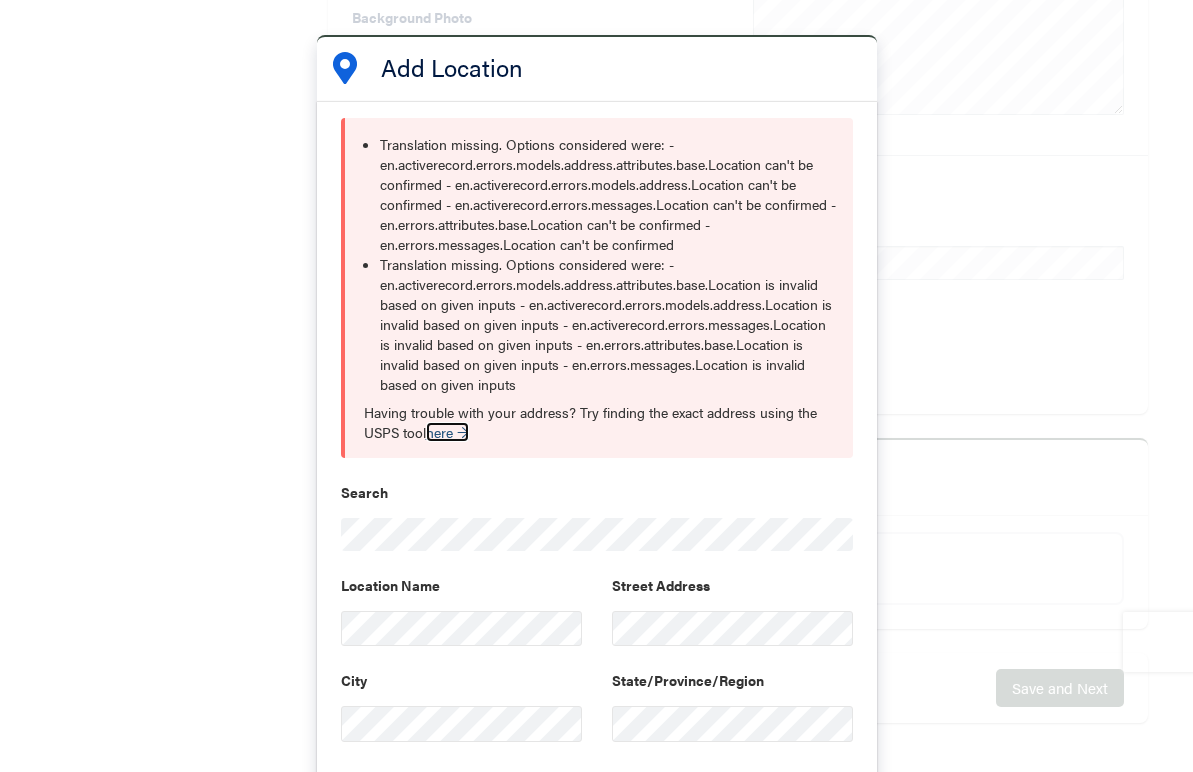 click on "here →" at bounding box center [447, 432] 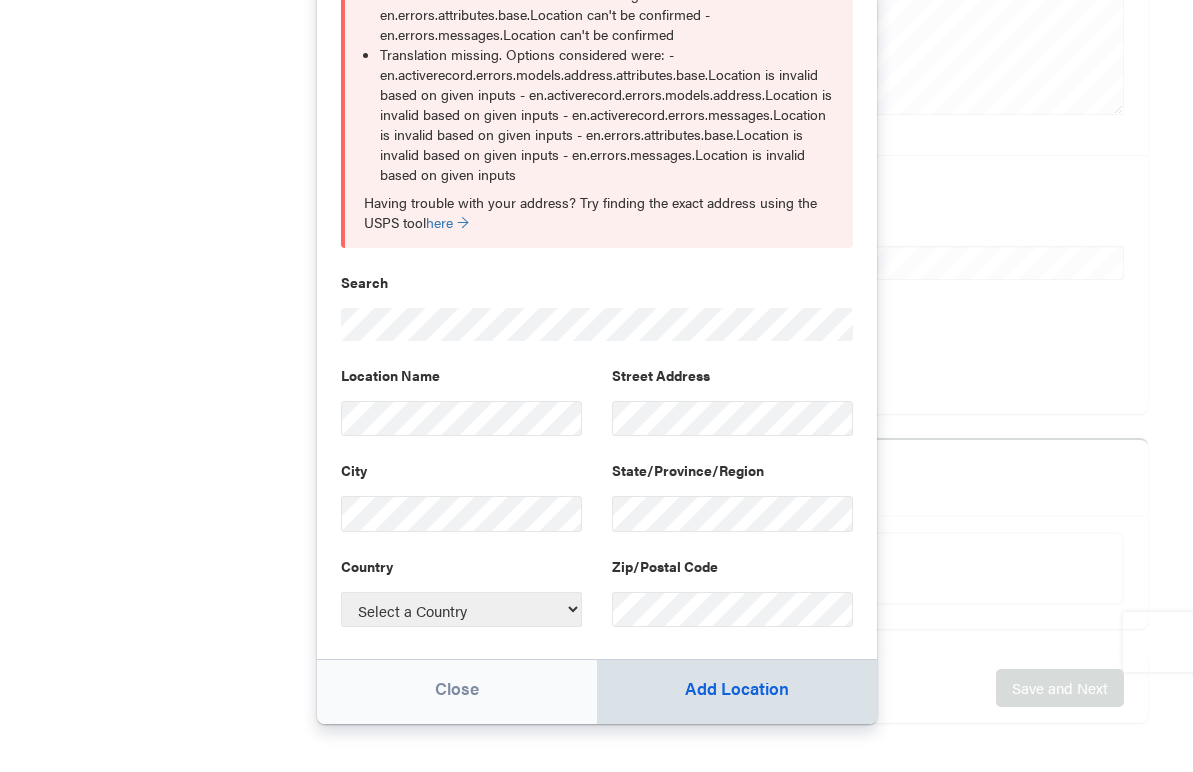 click on "Add Location" at bounding box center [737, 692] 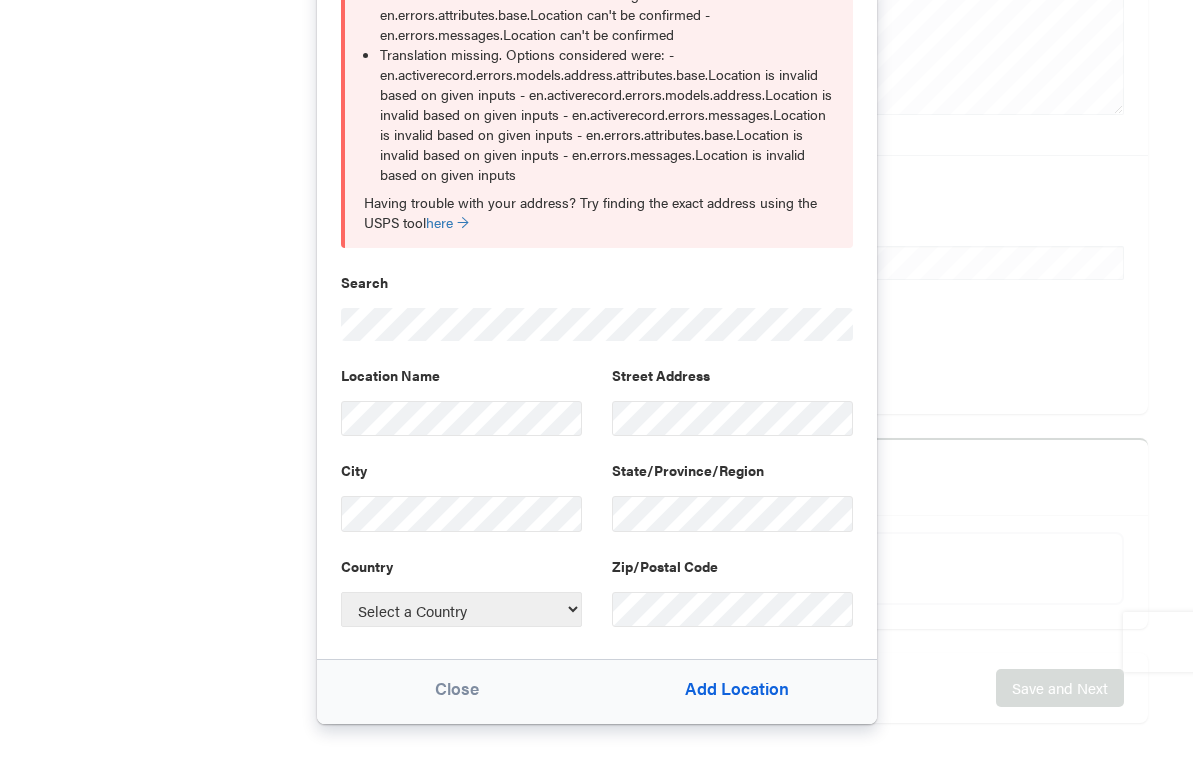 scroll, scrollTop: 0, scrollLeft: 0, axis: both 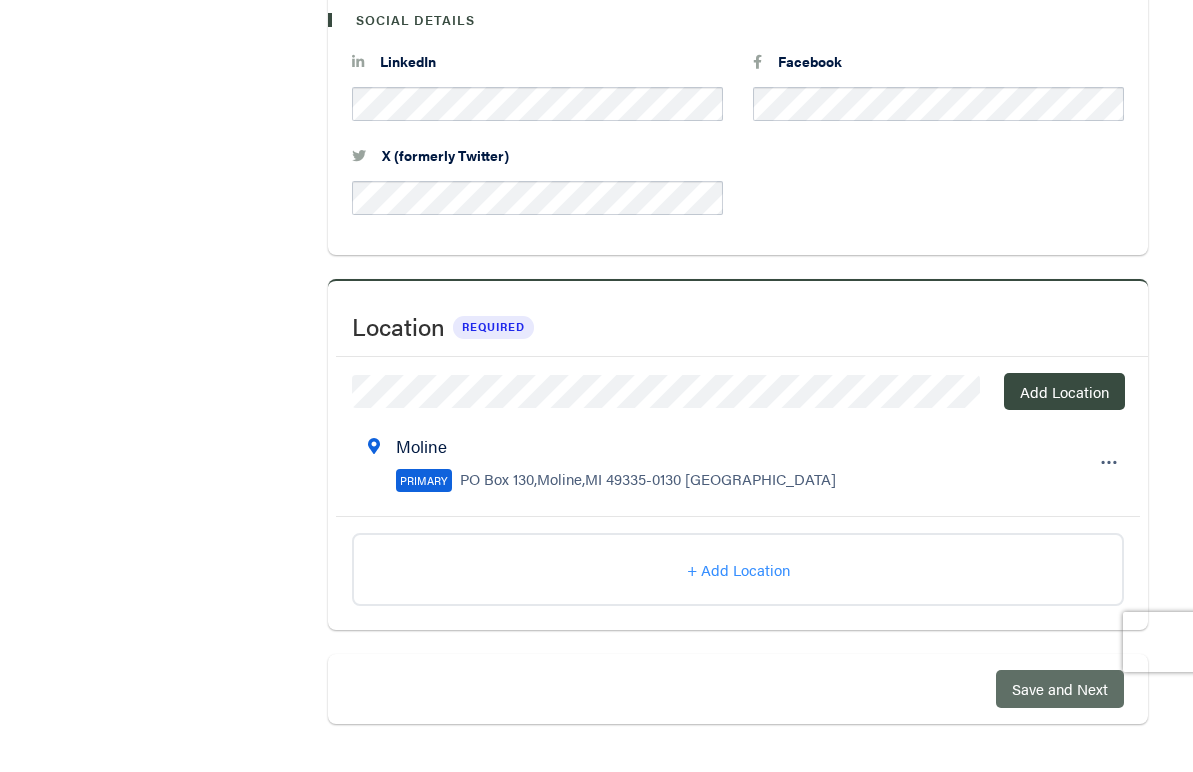 click on "Save and Next" at bounding box center (1060, 688) 